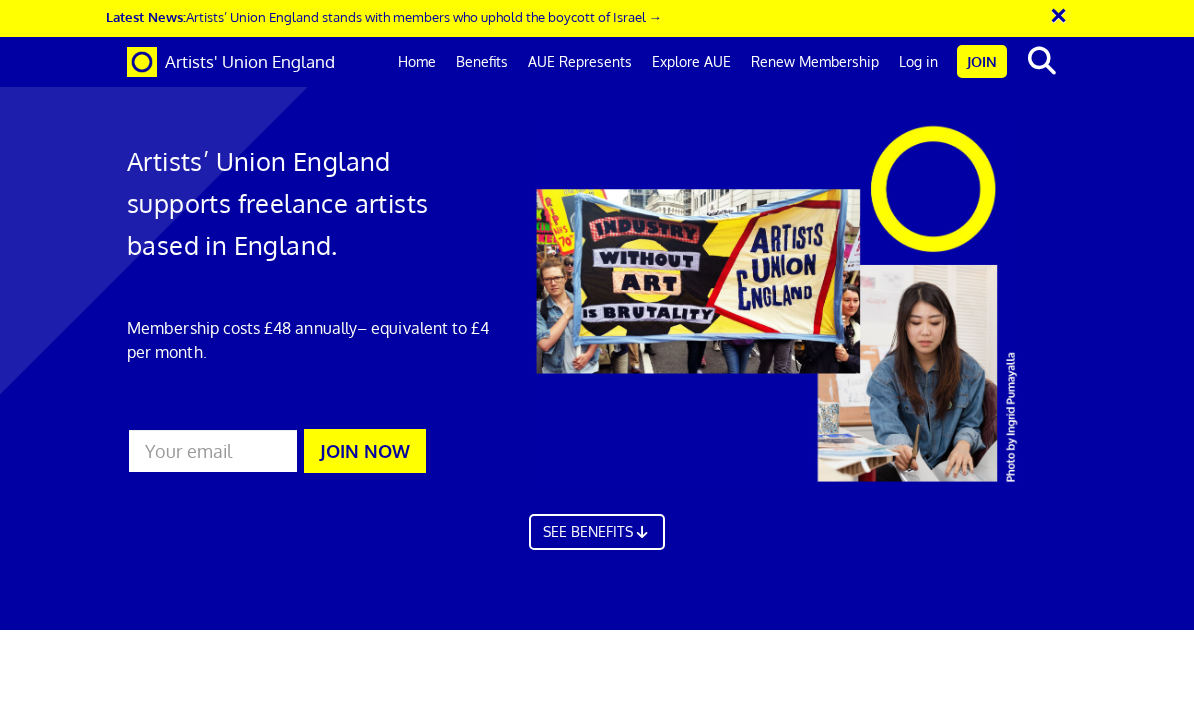 scroll, scrollTop: 0, scrollLeft: 0, axis: both 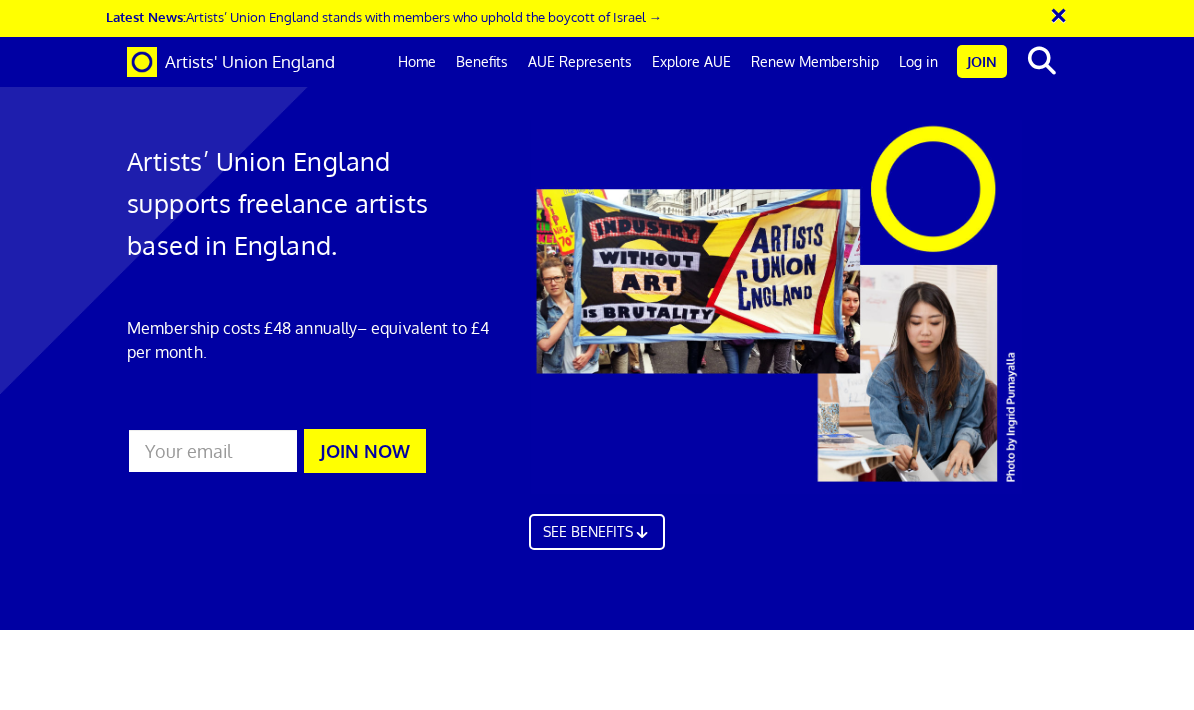 click on "Join" at bounding box center [982, 61] 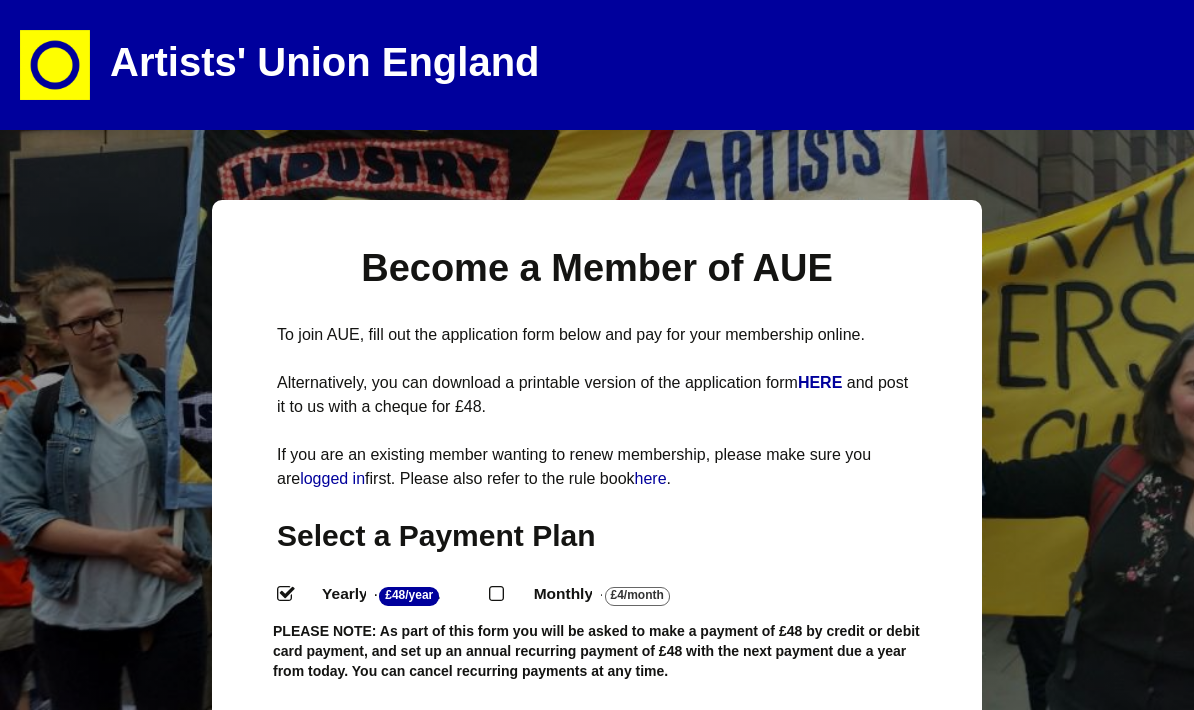select 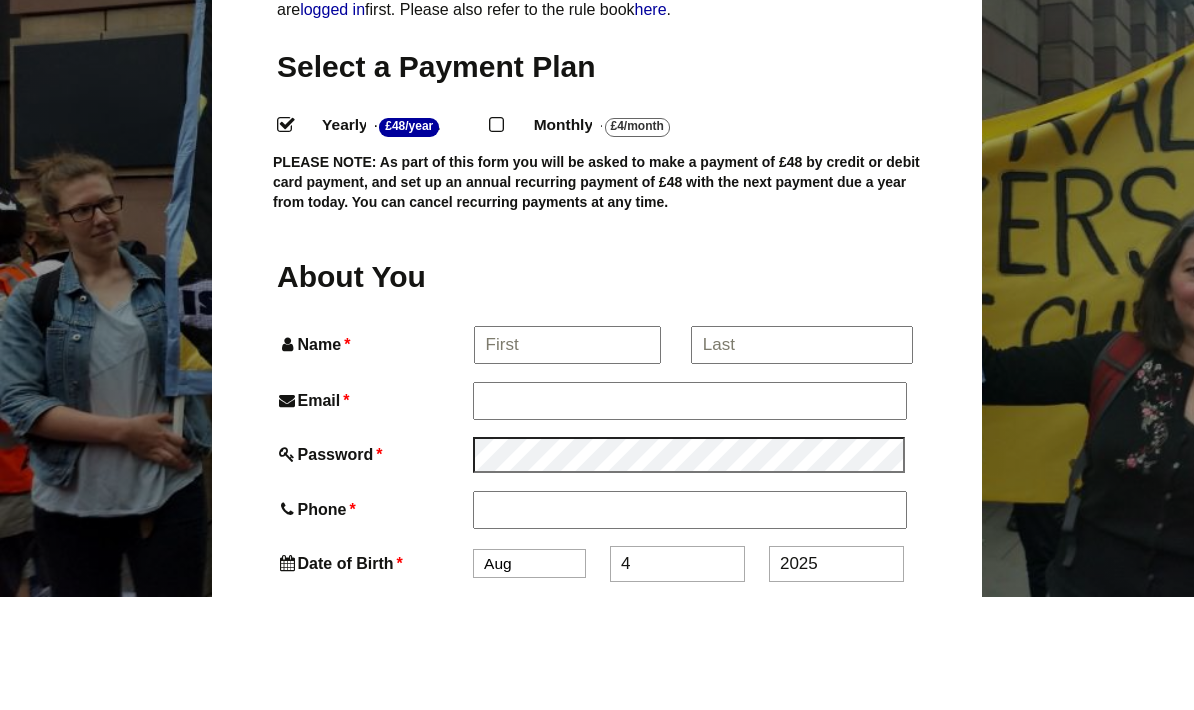 scroll, scrollTop: 357, scrollLeft: 0, axis: vertical 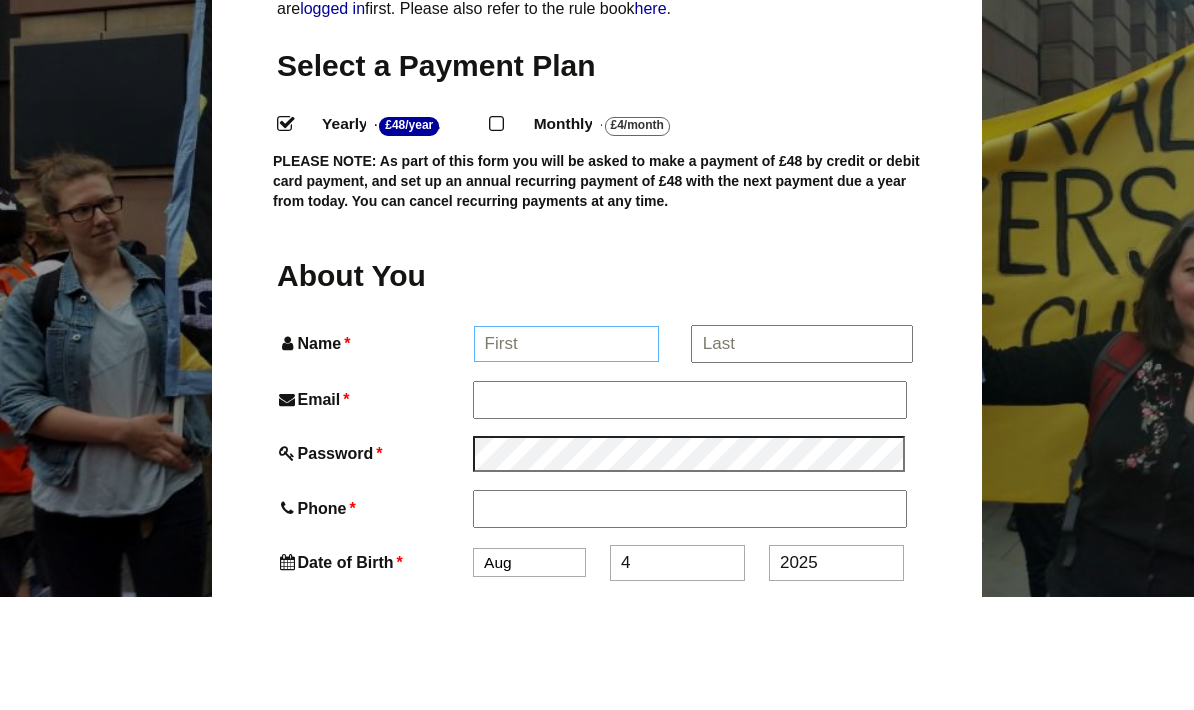 click on "Name  *" at bounding box center (567, 457) 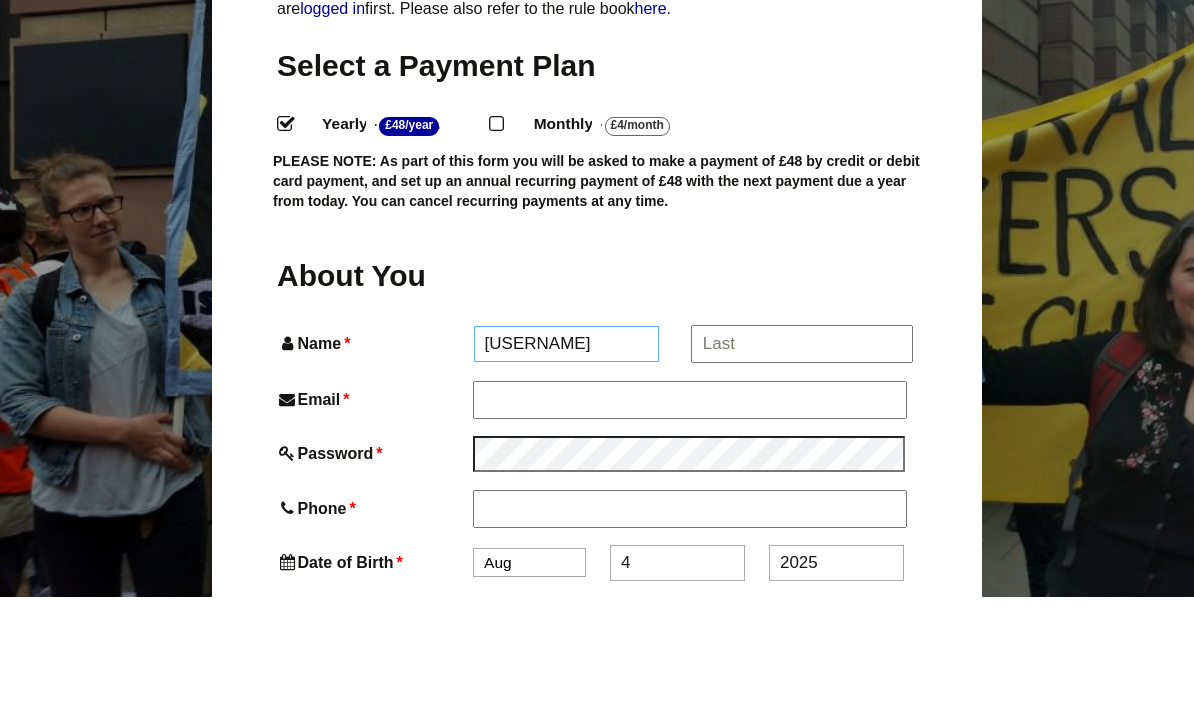 type on "emeri" 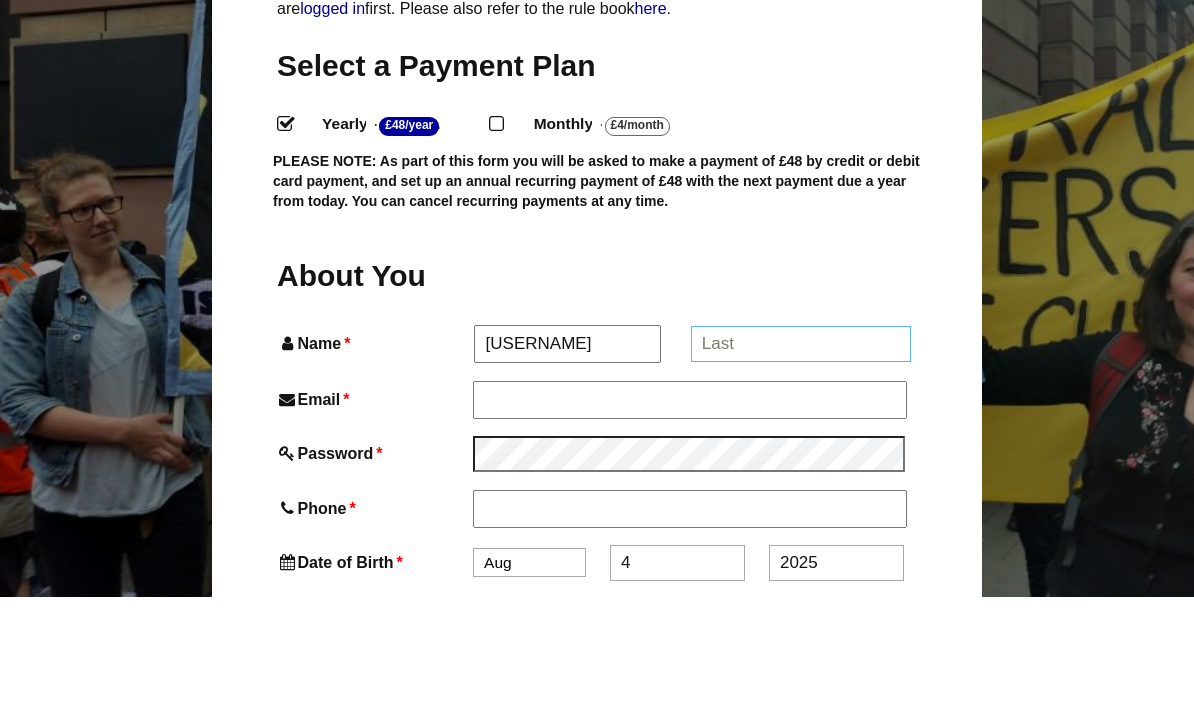 click on "*" at bounding box center (801, 457) 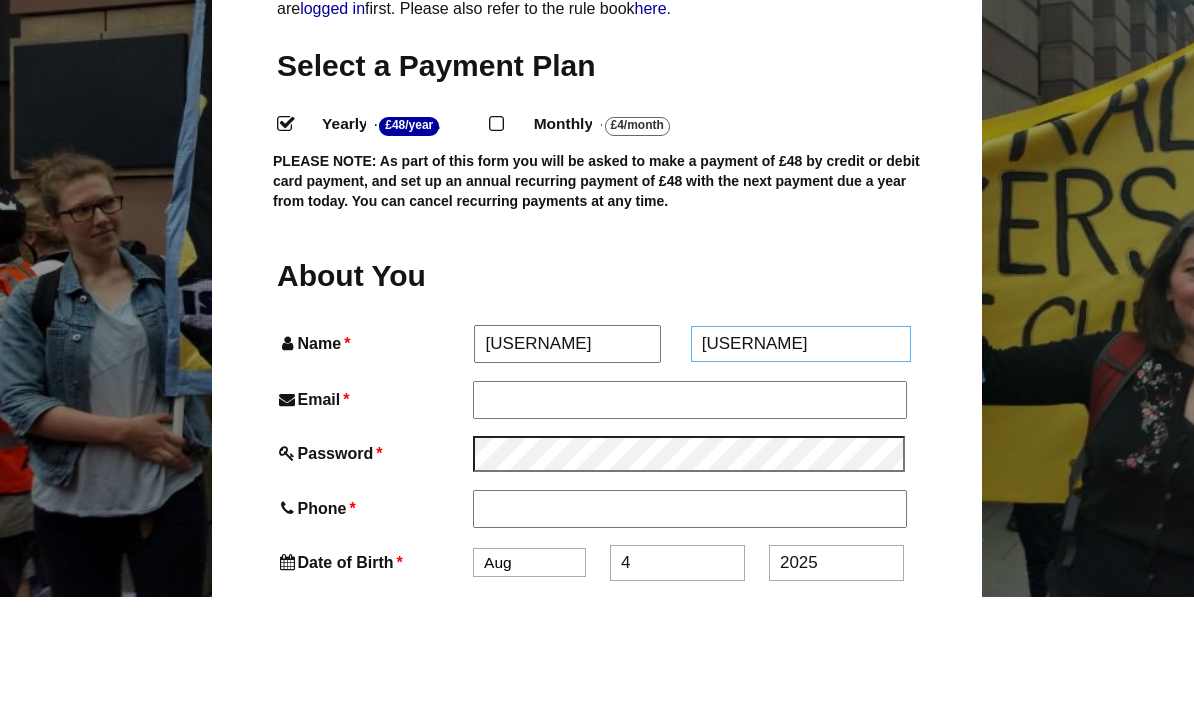 type on "curd" 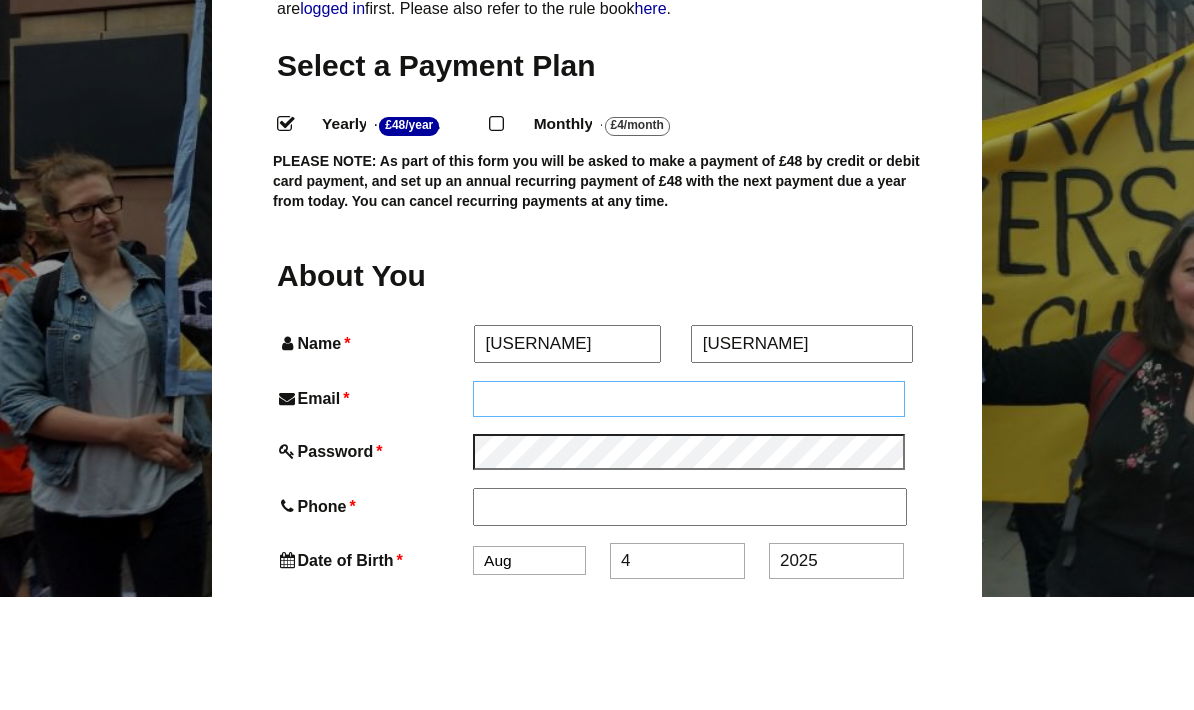click on "Email  *" at bounding box center (689, 512) 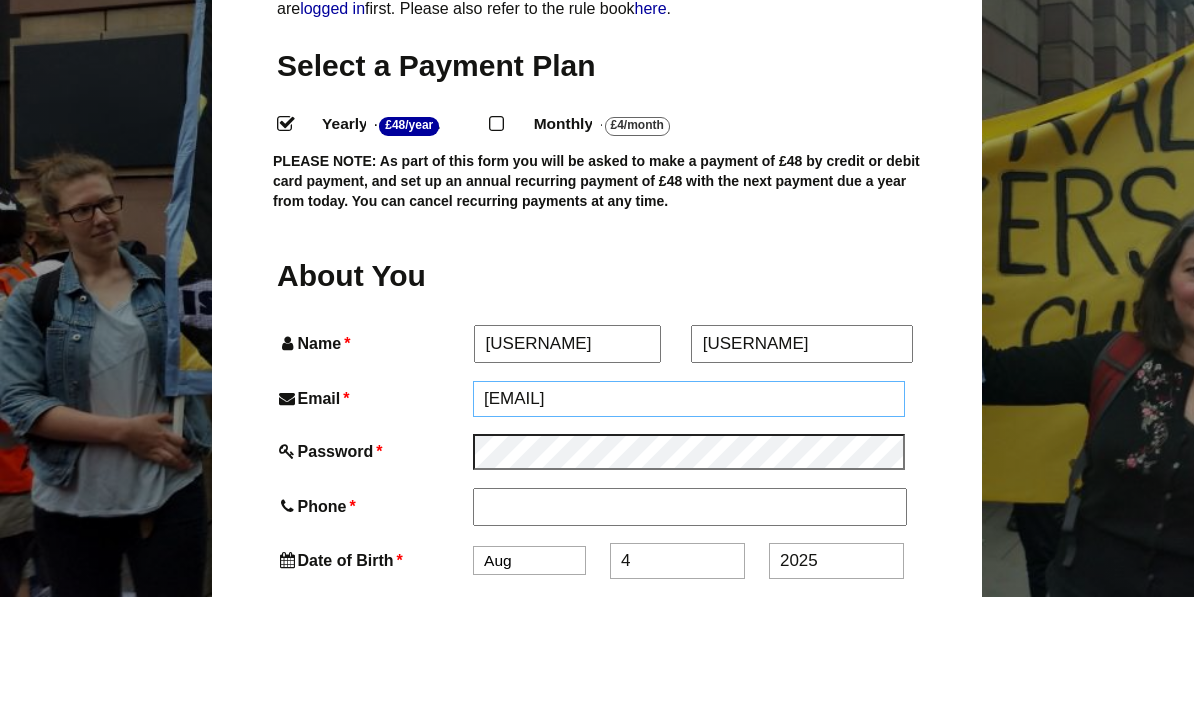 type on "emericurd@gmail.com" 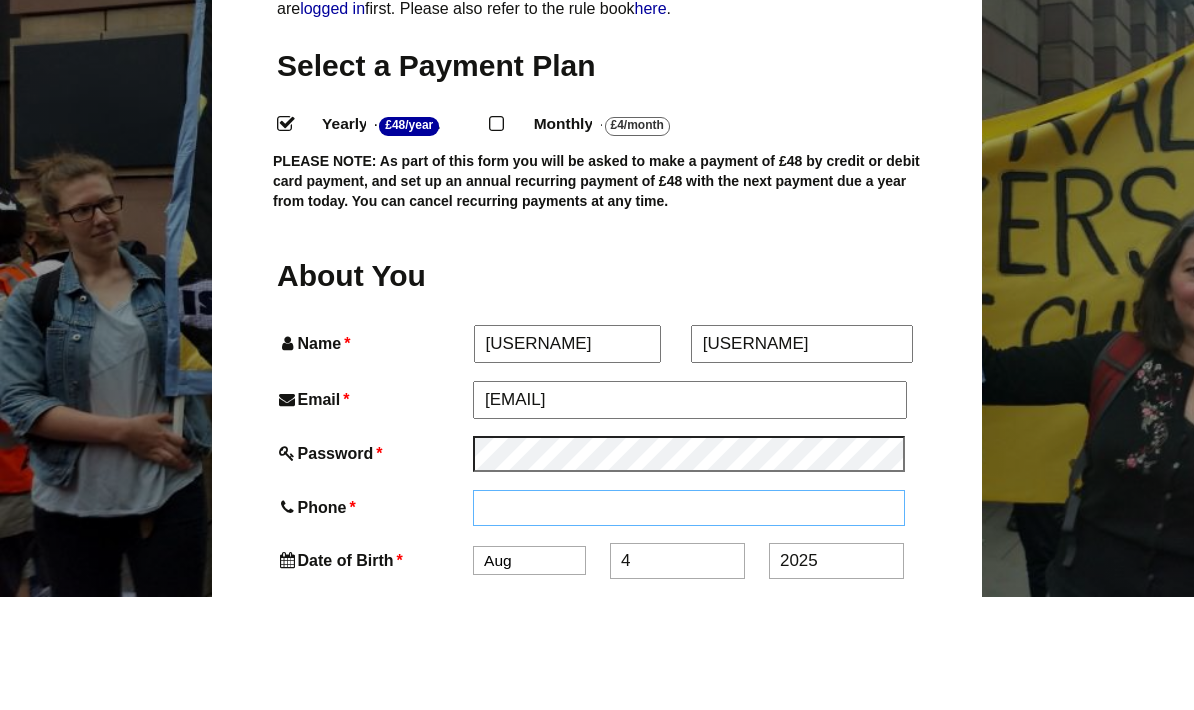 click on "Phone  *" at bounding box center [689, 621] 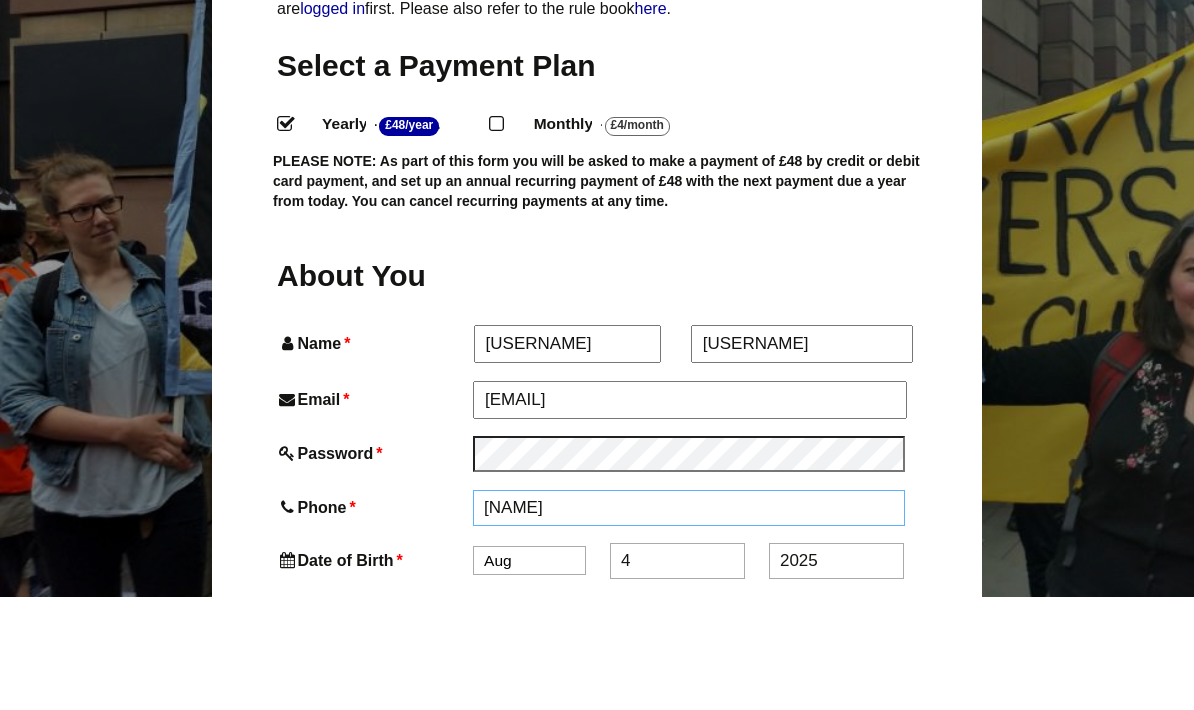 click on "Mirothedog2025!" at bounding box center [689, 621] 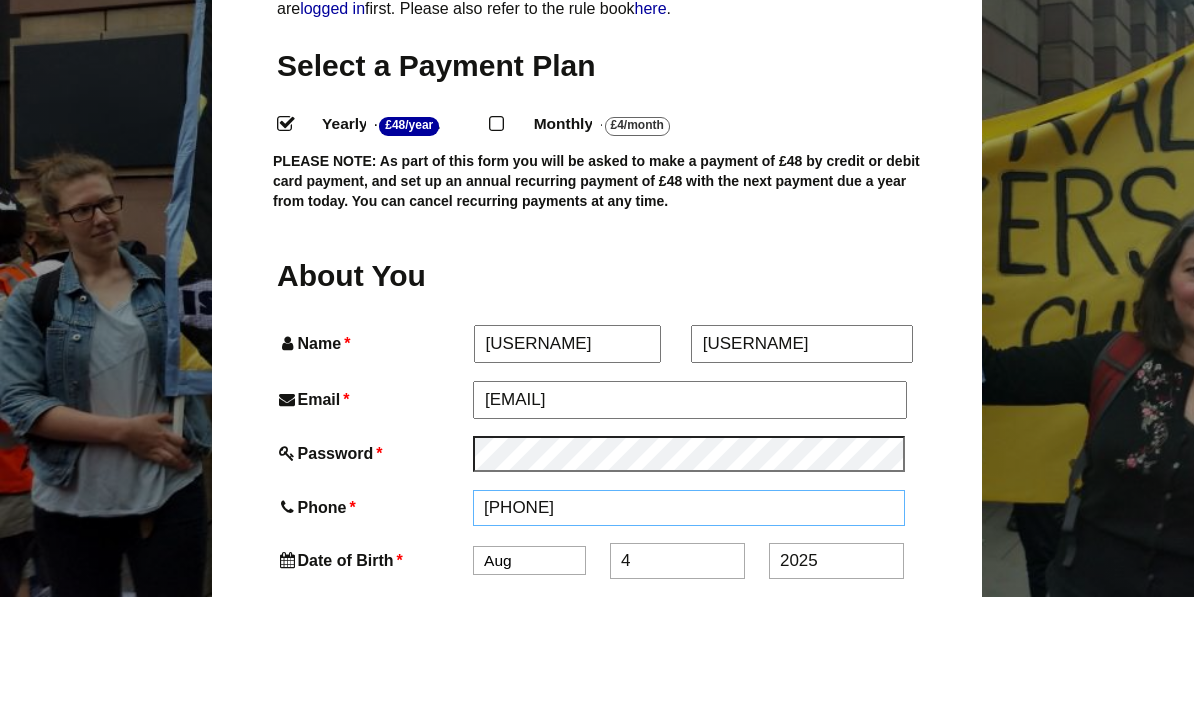 type on "07403402444" 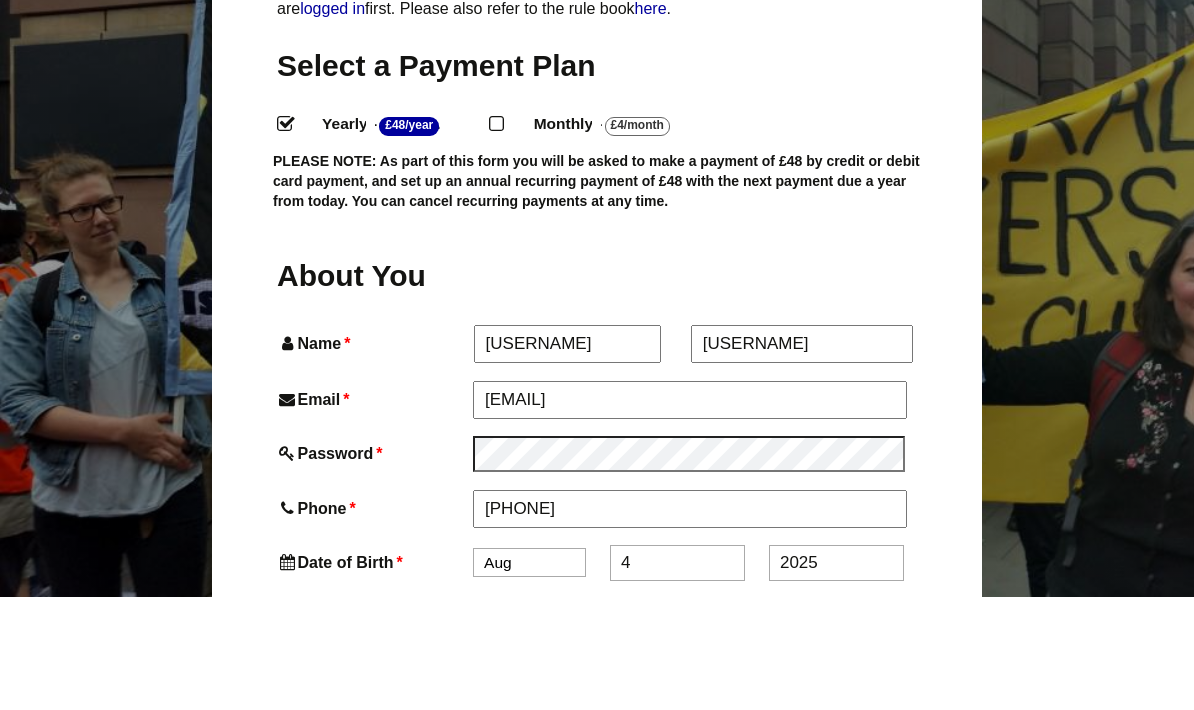 click on "Jan Feb Mar Apr May Jun Jul Aug Sep Oct Nov Dec" at bounding box center [529, 675] 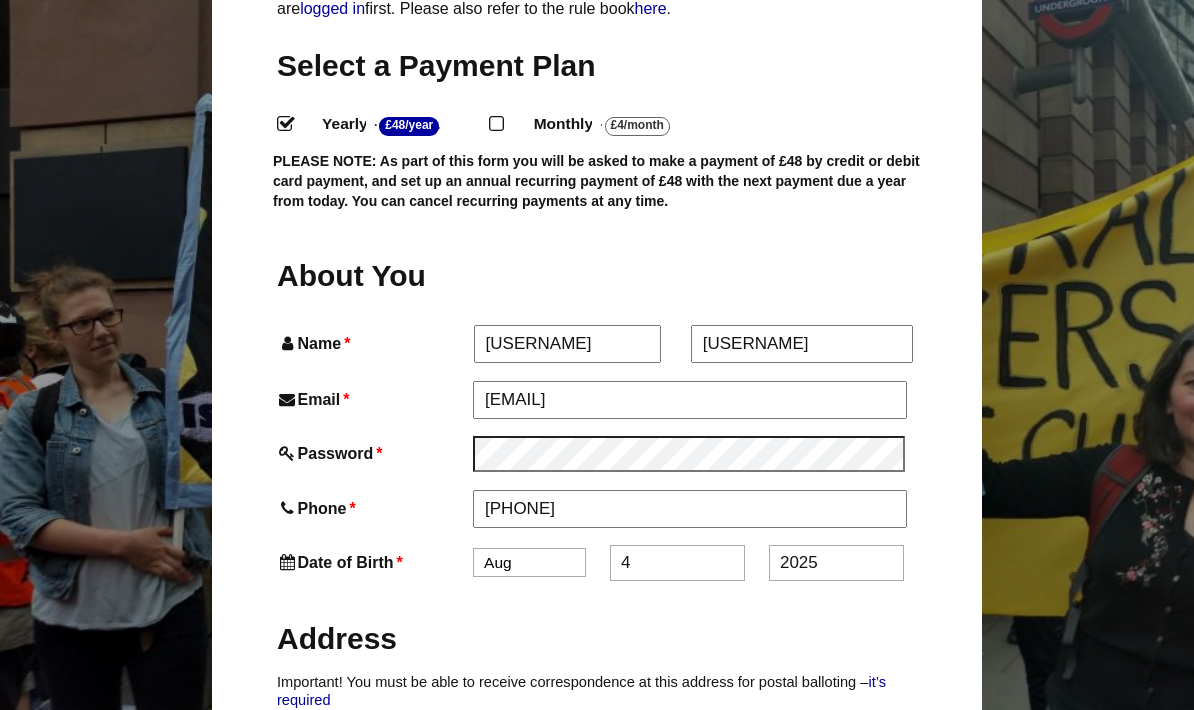 select on "7" 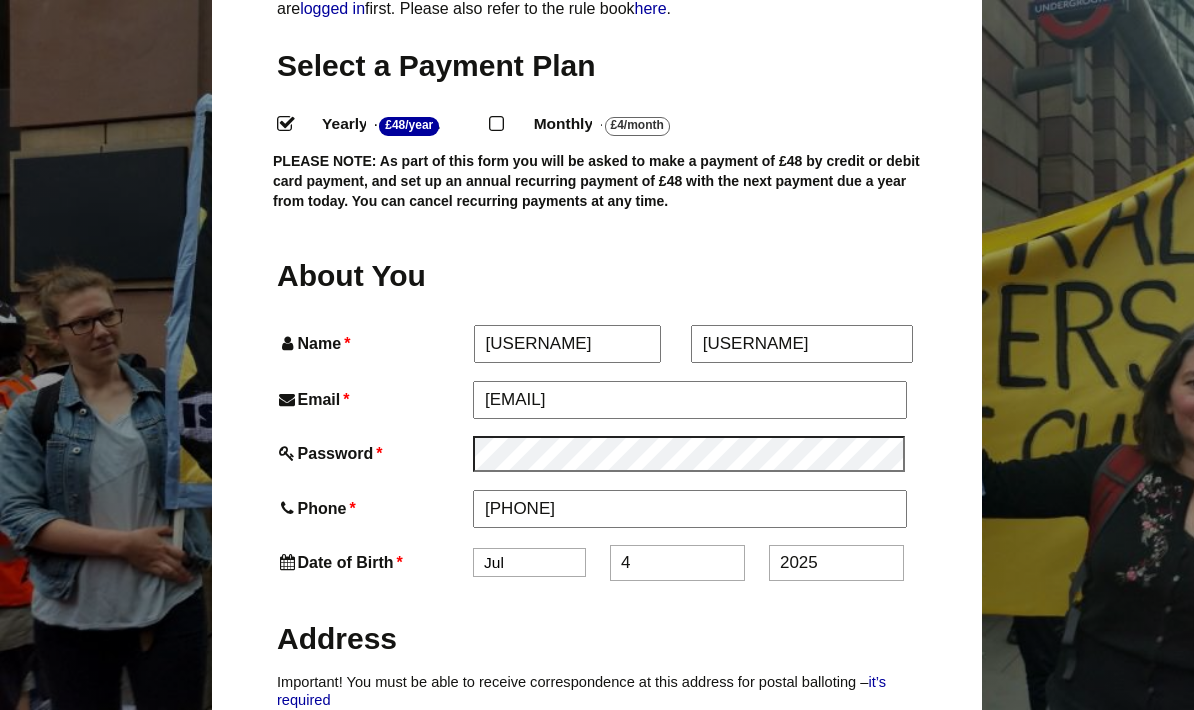 click on "4" at bounding box center (677, 563) 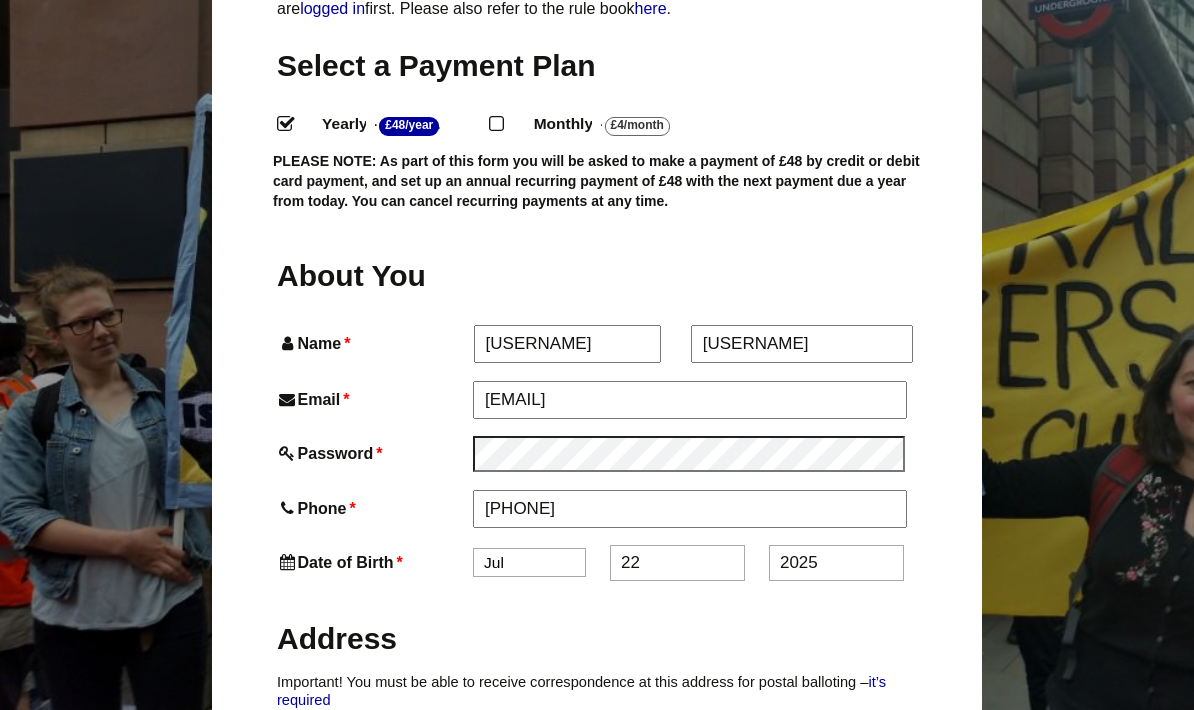 type on "22" 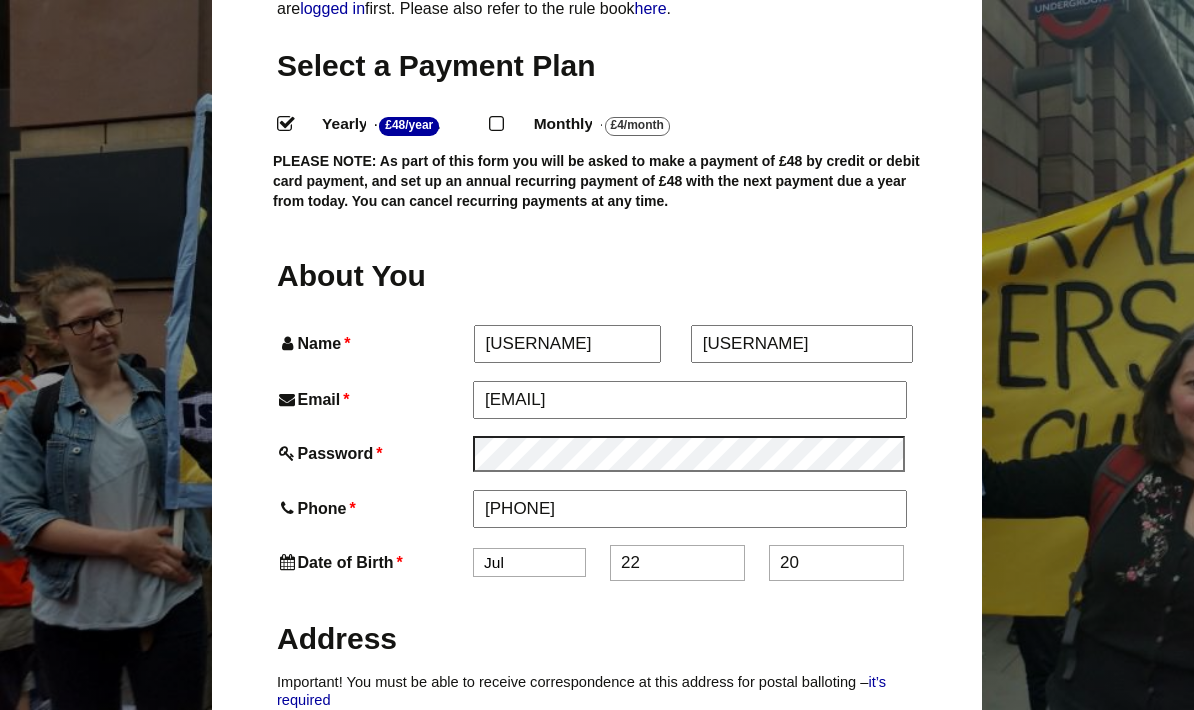 type on "2" 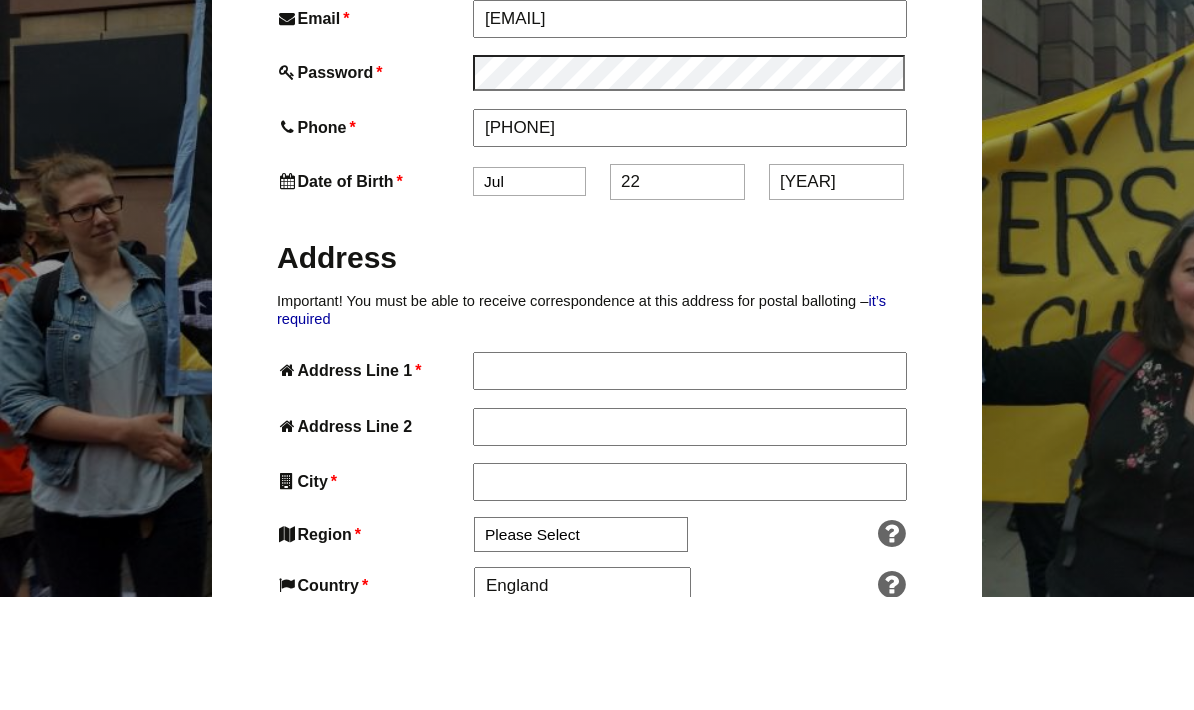 scroll, scrollTop: 739, scrollLeft: 0, axis: vertical 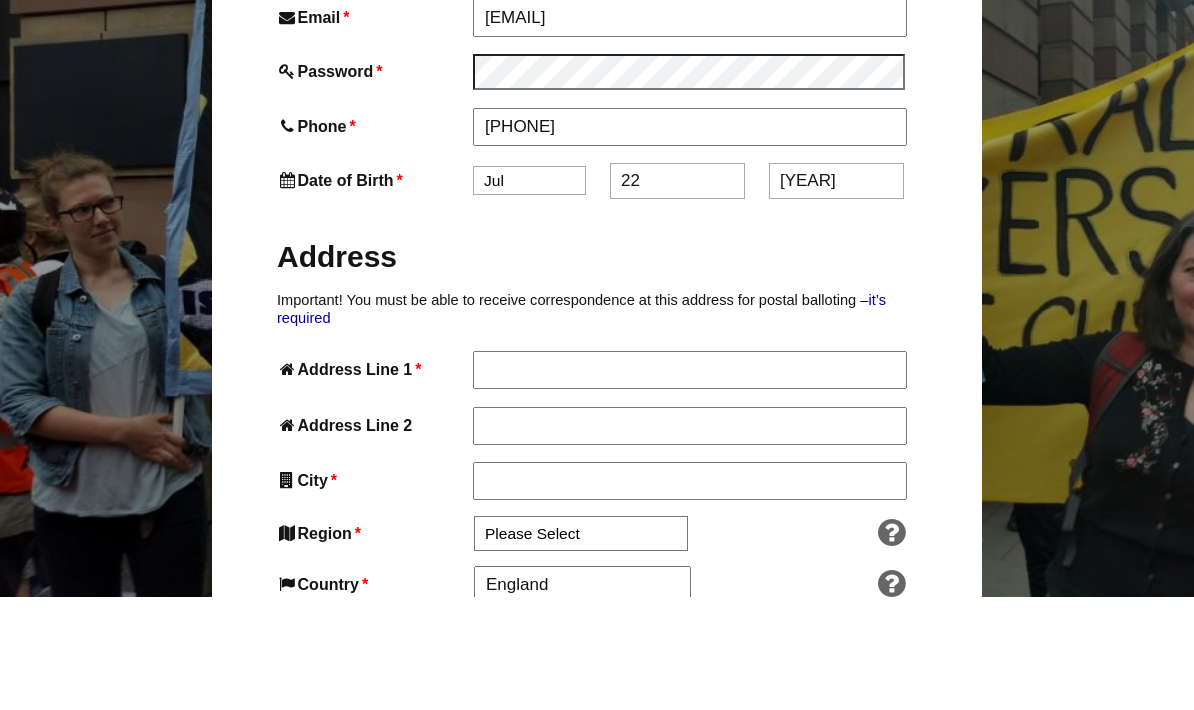 type on "1990" 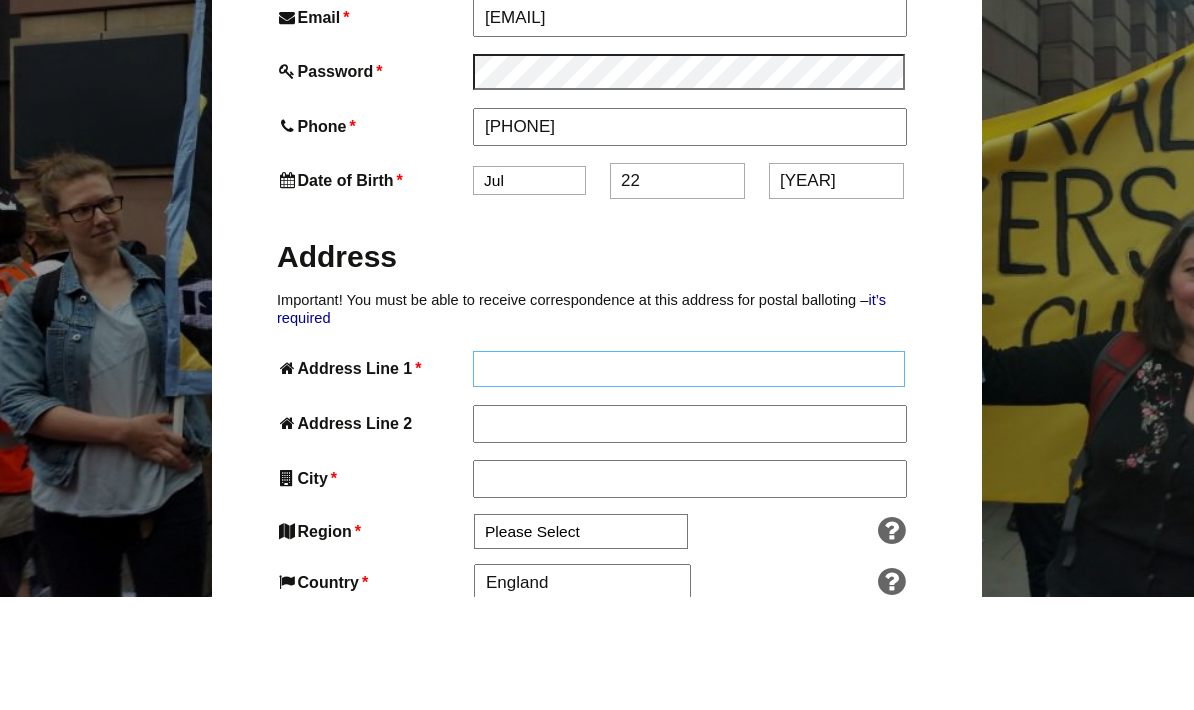click on "Address Line 1  *" at bounding box center (689, 482) 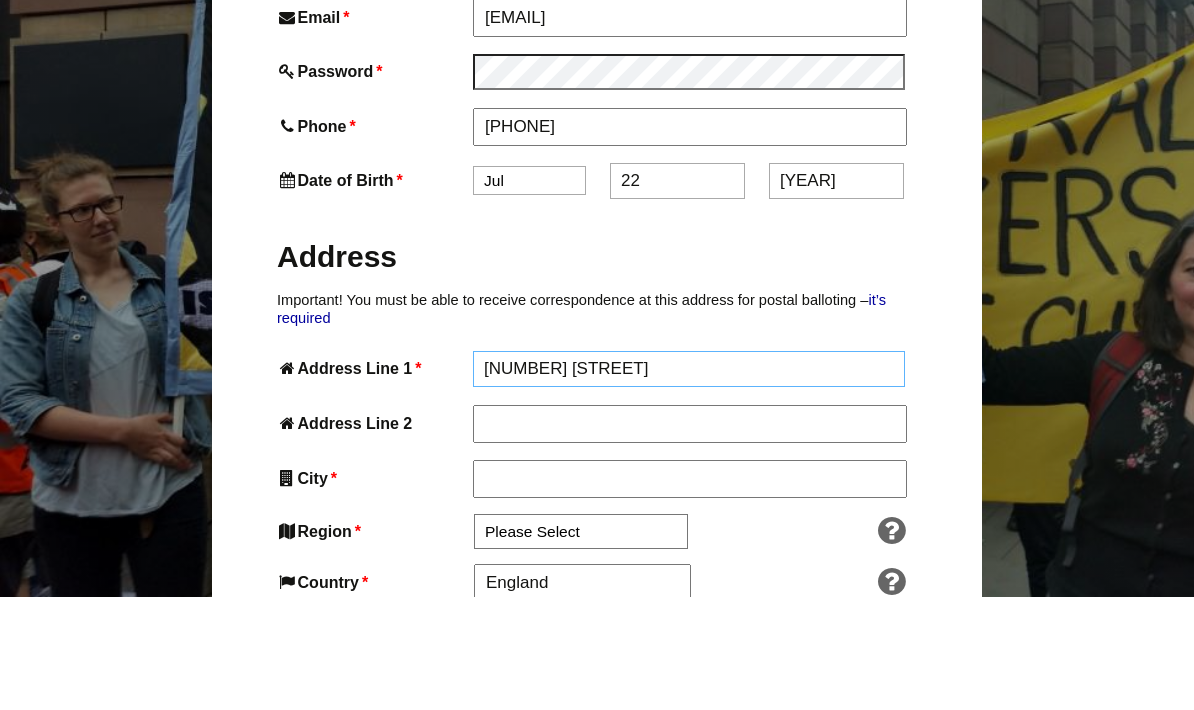 type on "11 Brunswick street" 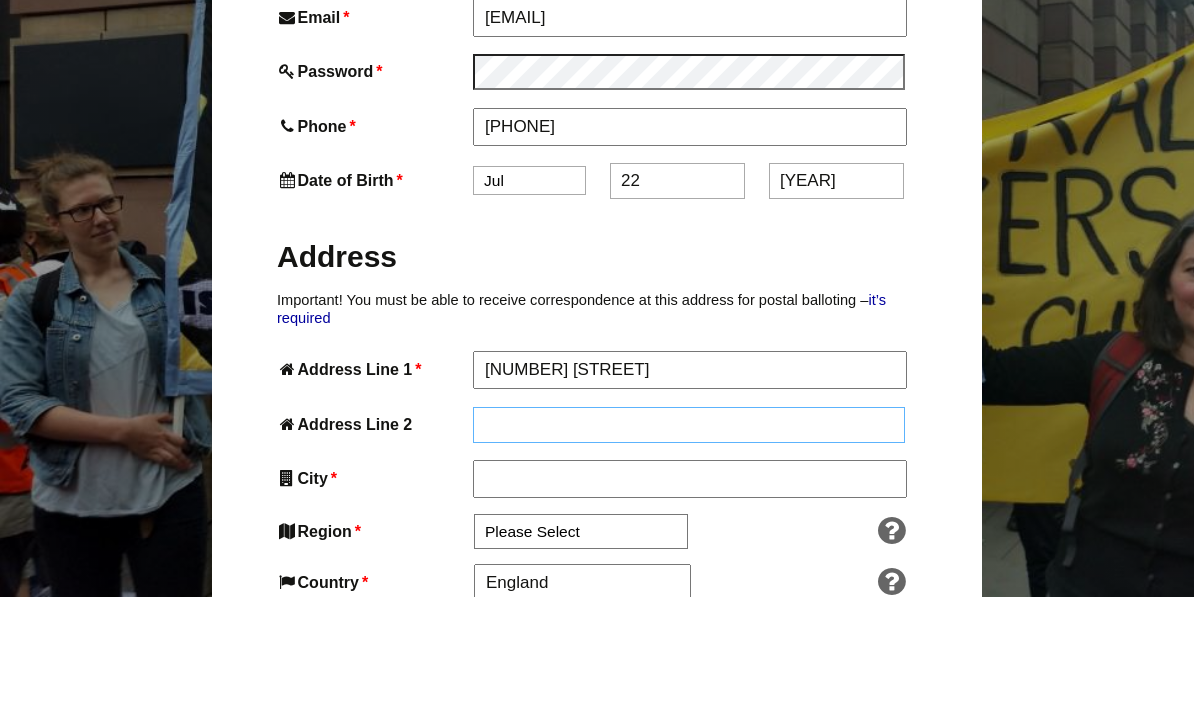 click on "Address Line 2" at bounding box center [689, 538] 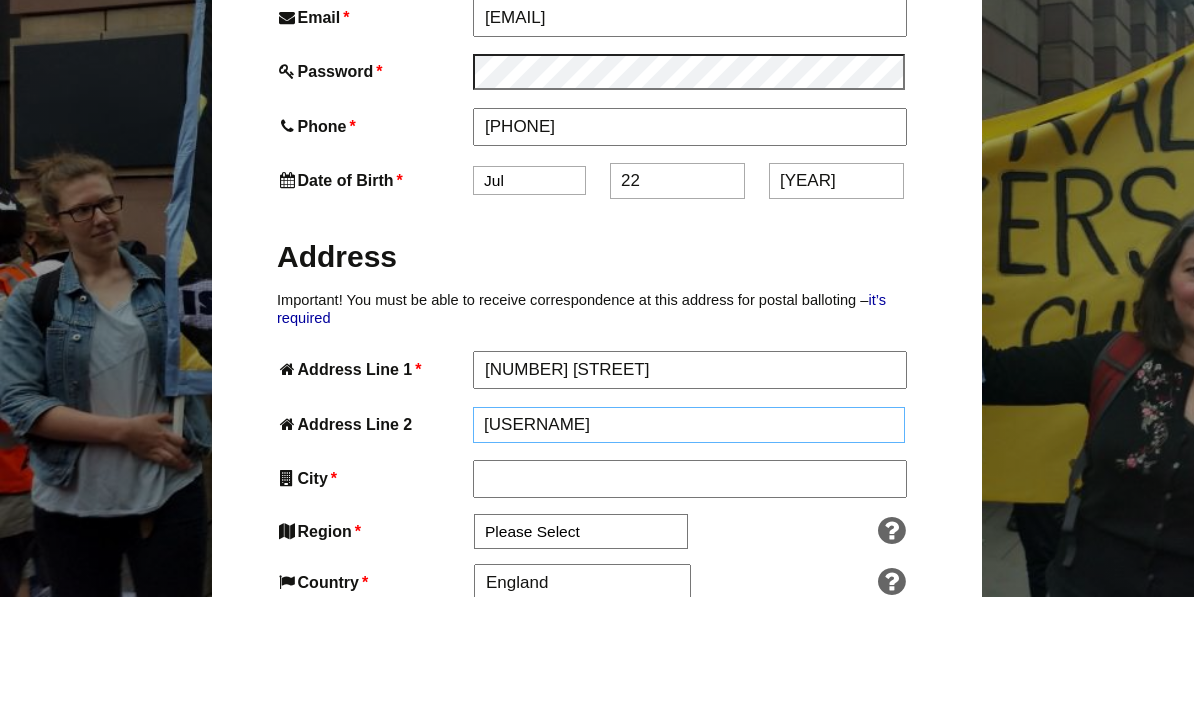 type on "garston" 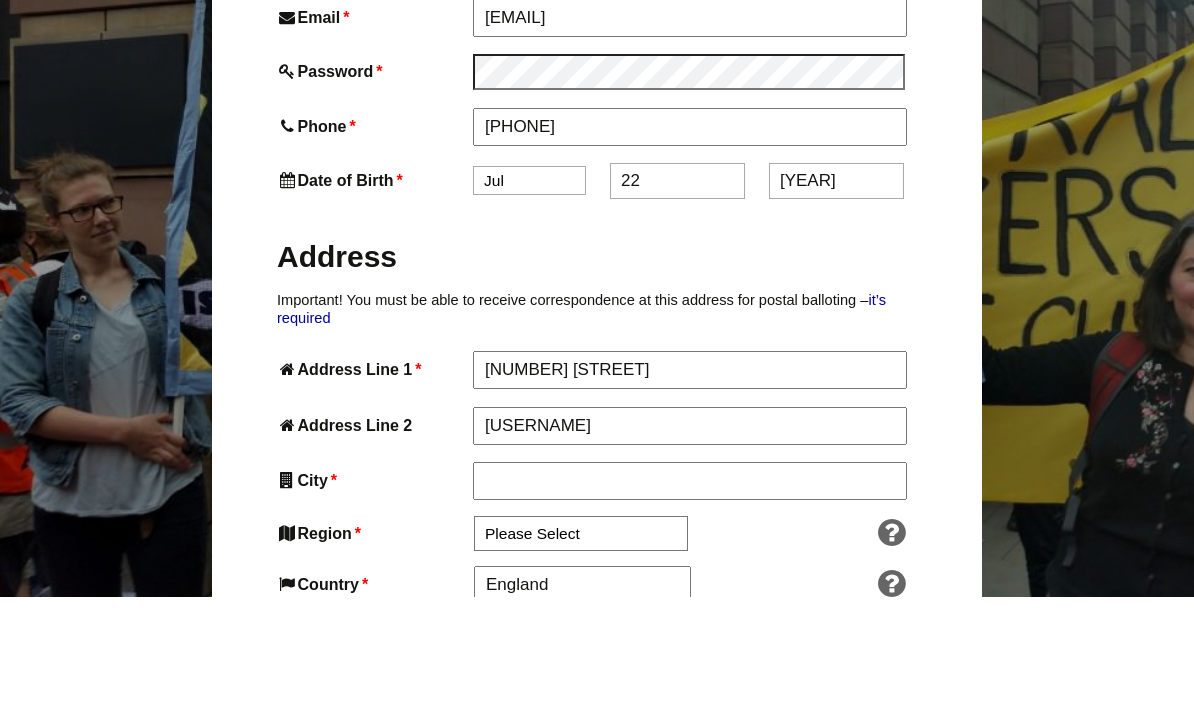 click on "City  *" at bounding box center (690, 594) 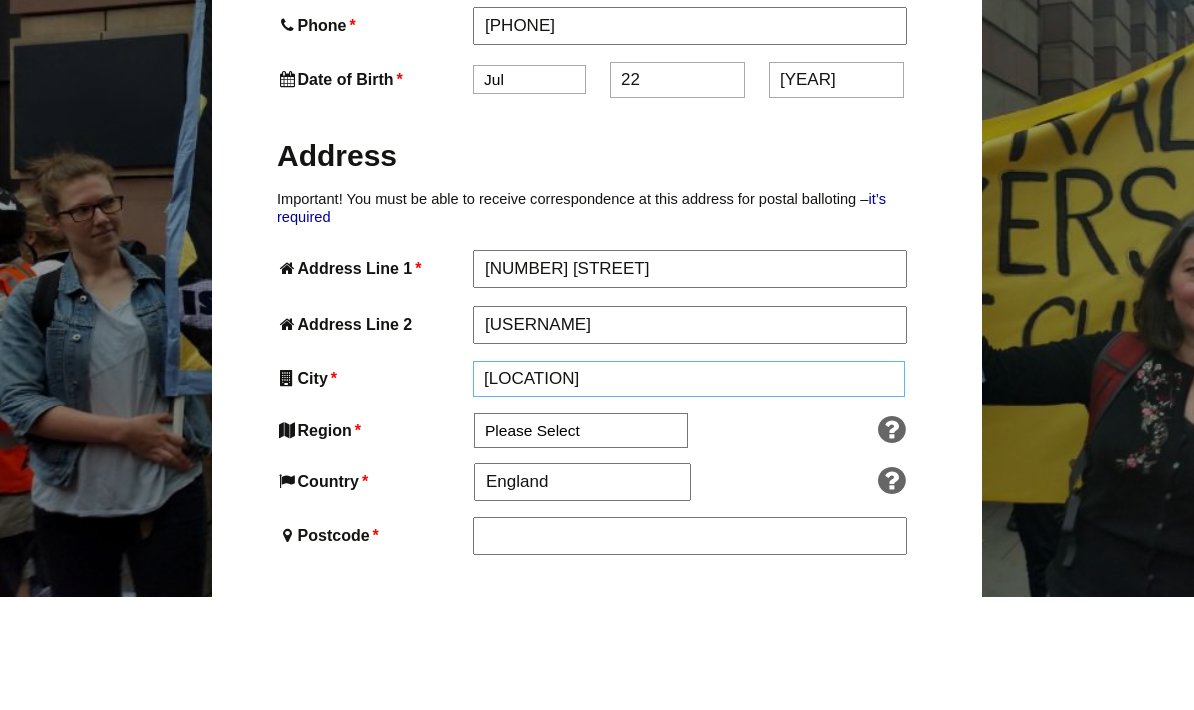 scroll, scrollTop: 866, scrollLeft: 0, axis: vertical 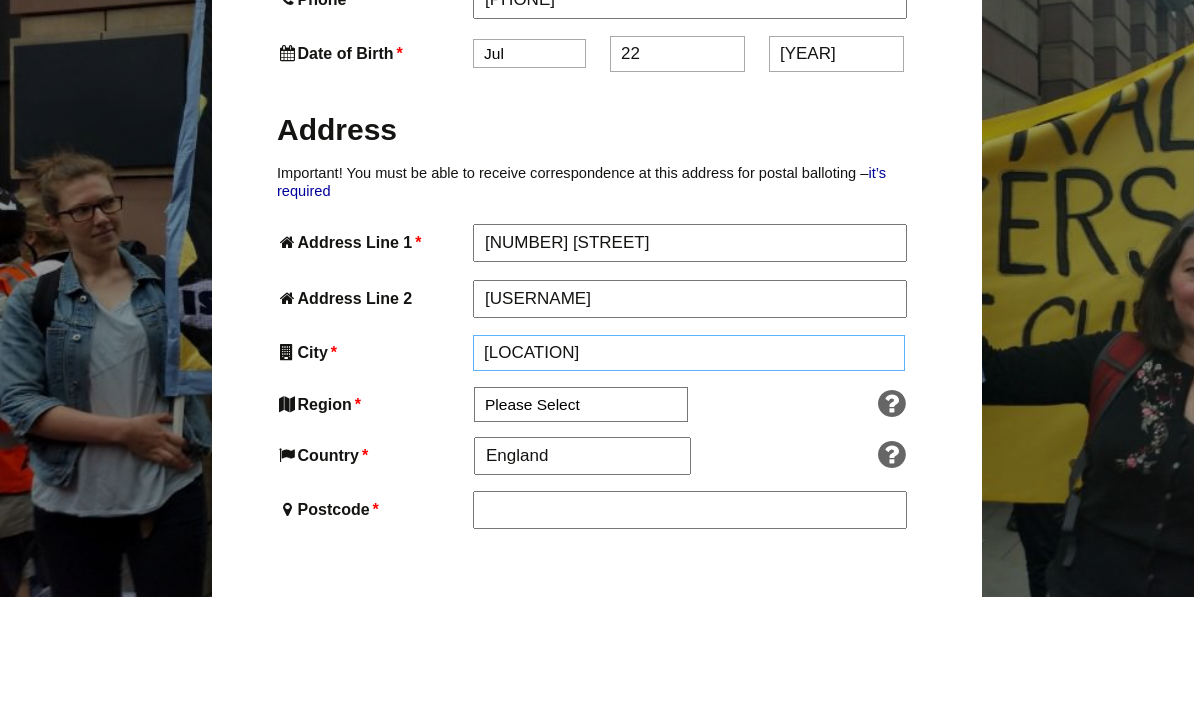 type on "liverpool" 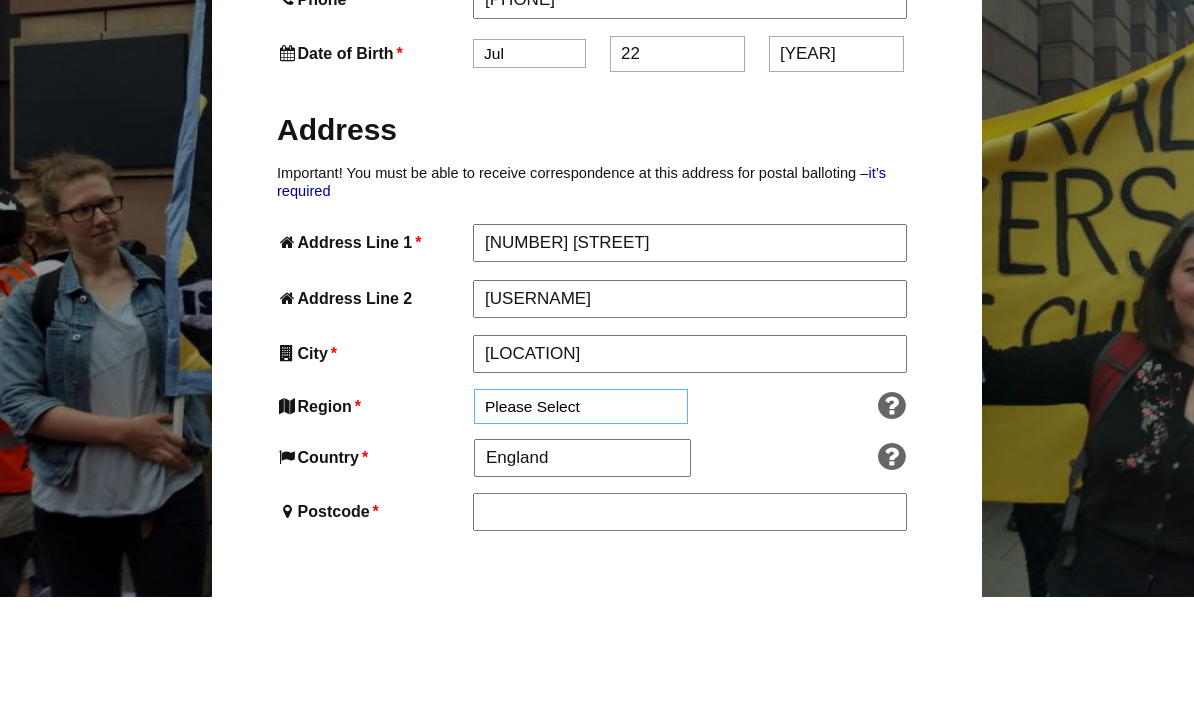 click on "Please Select
South East England
London
North West England
East of England
West Midlands
South West England
Yorkshire and the Humber
East Midlands
North East England" at bounding box center [581, 519] 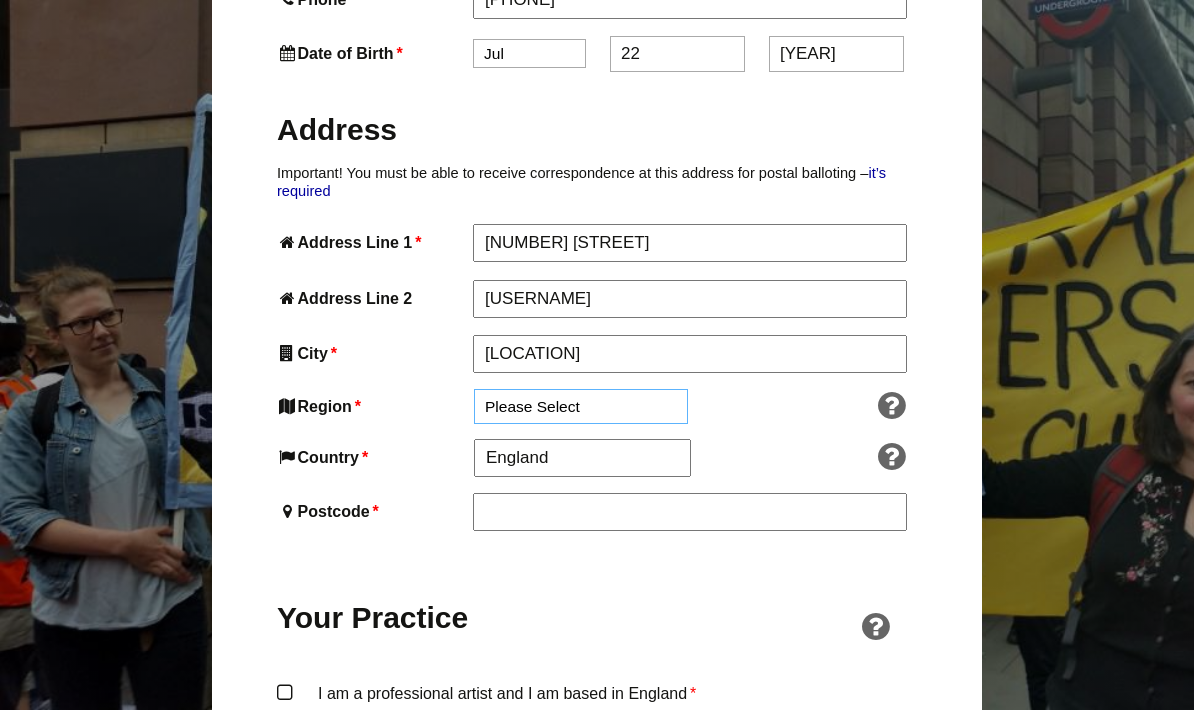 select on "North West" 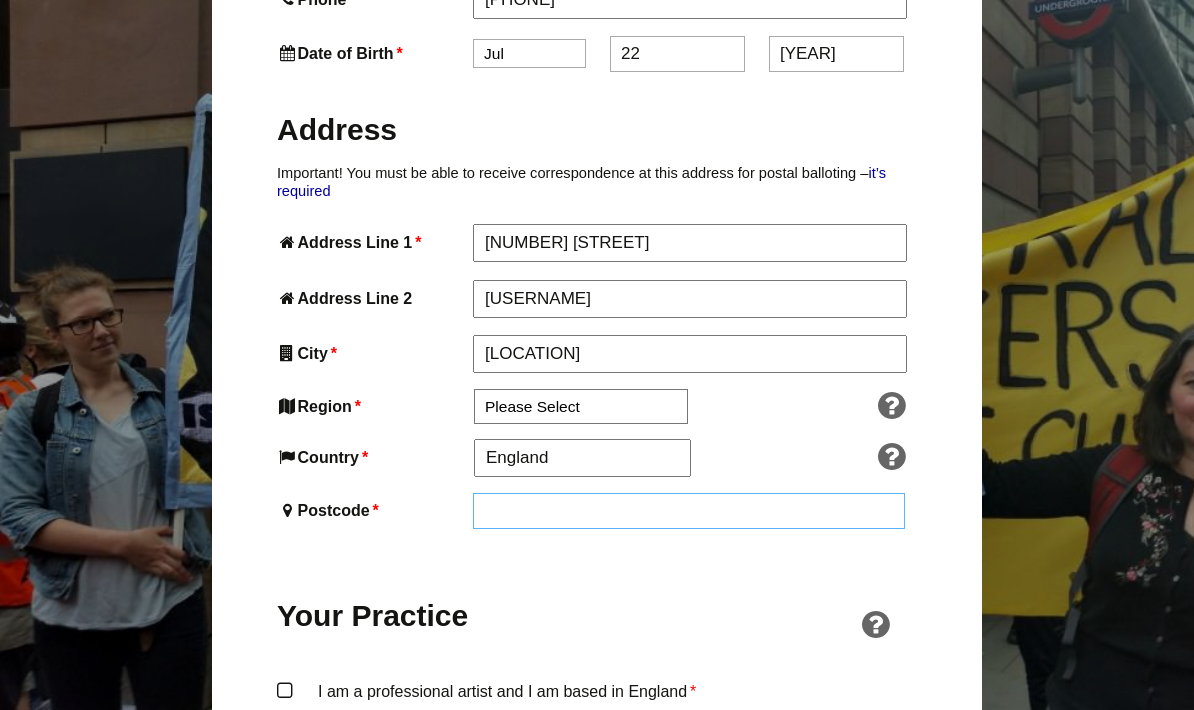 click on "Postcode  *" at bounding box center (689, 511) 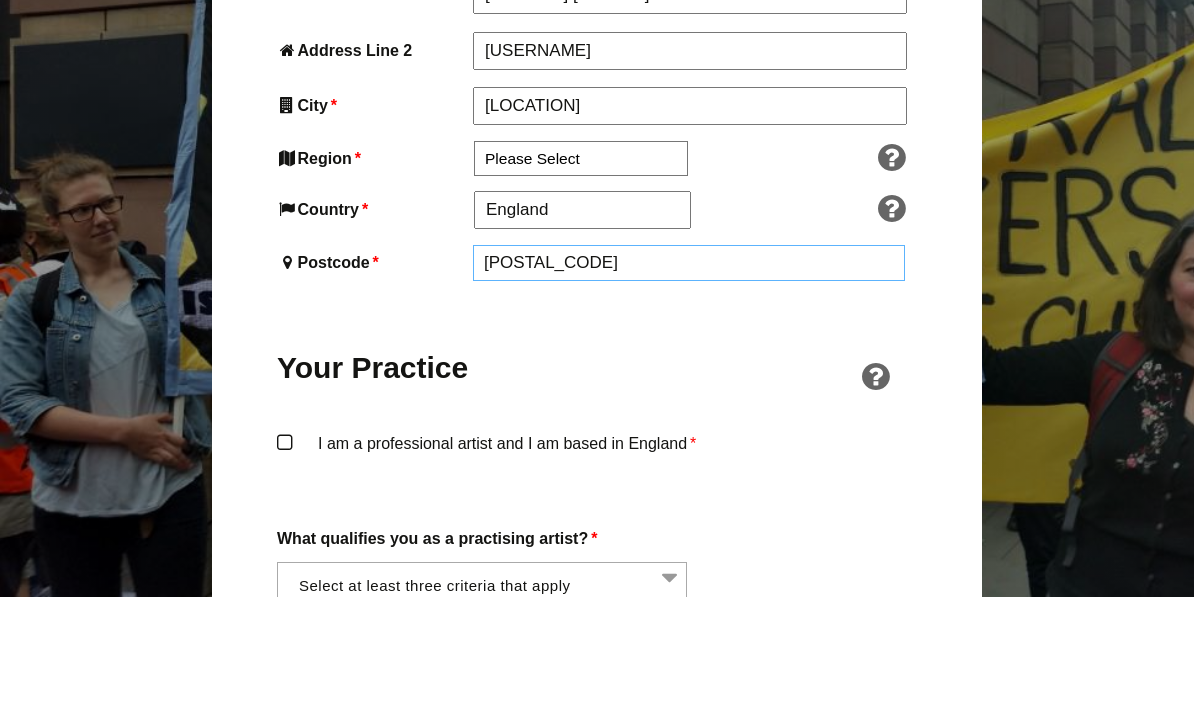 scroll, scrollTop: 1174, scrollLeft: 0, axis: vertical 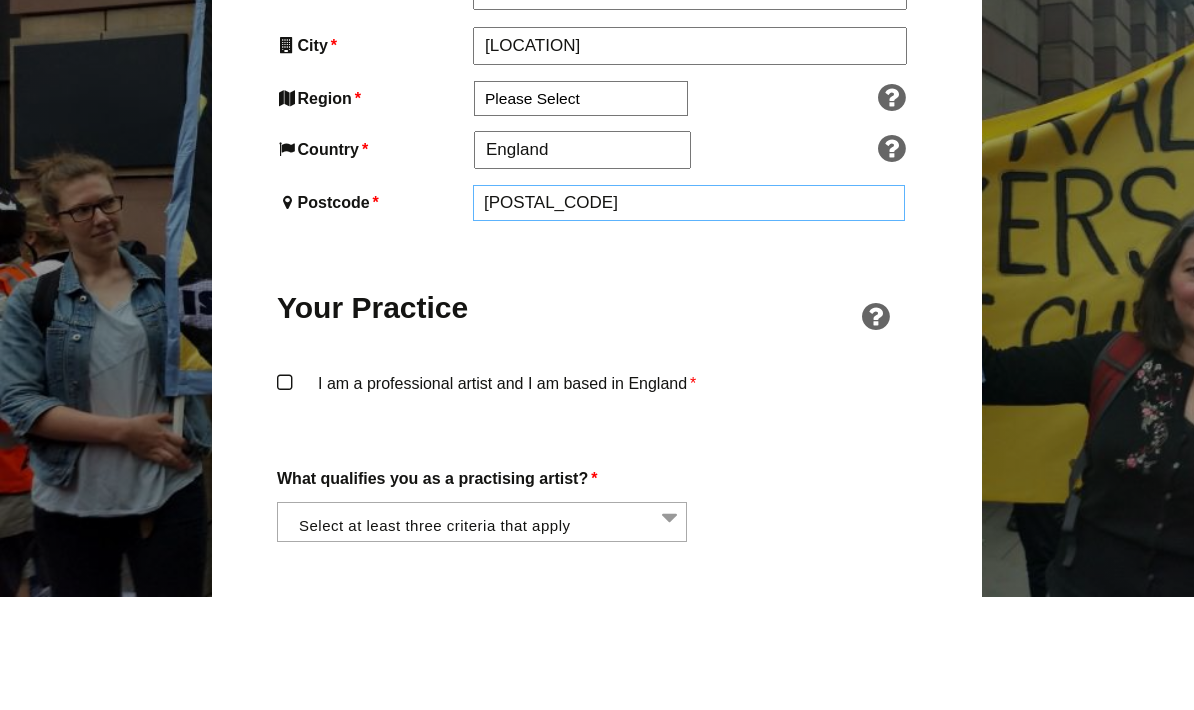 type on "L19 8LH" 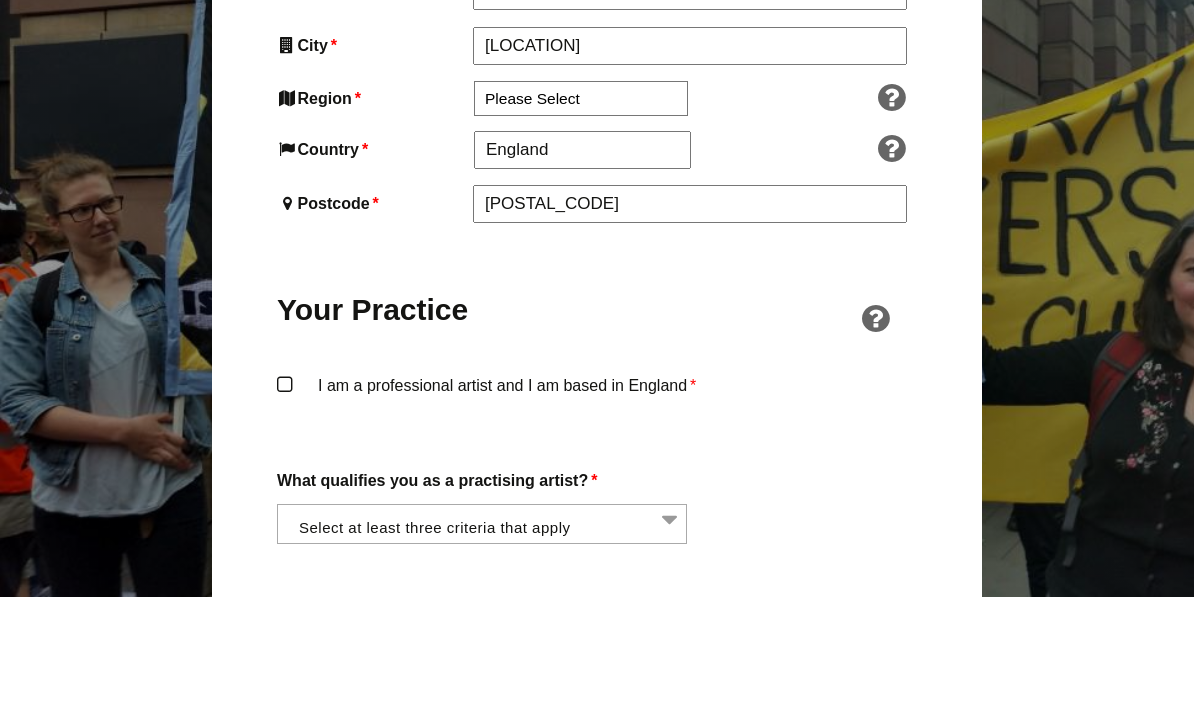 click on "I am a professional artist and I am based in England   *" at bounding box center [597, 515] 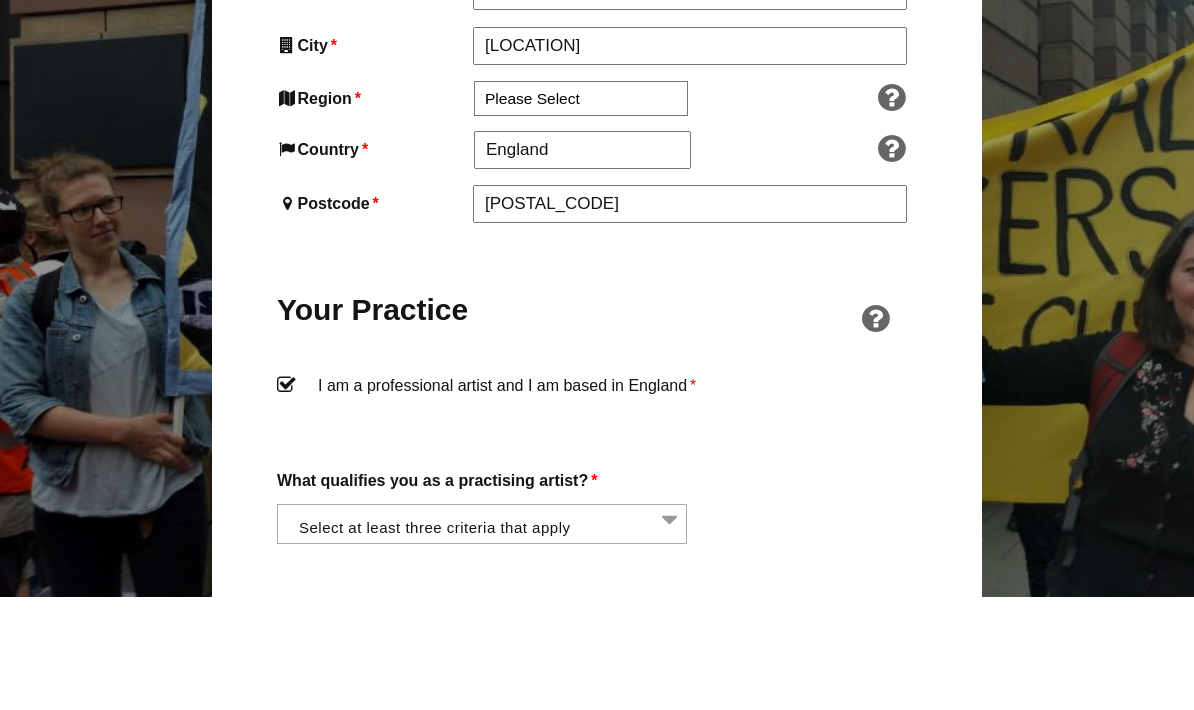 scroll, scrollTop: 1287, scrollLeft: 0, axis: vertical 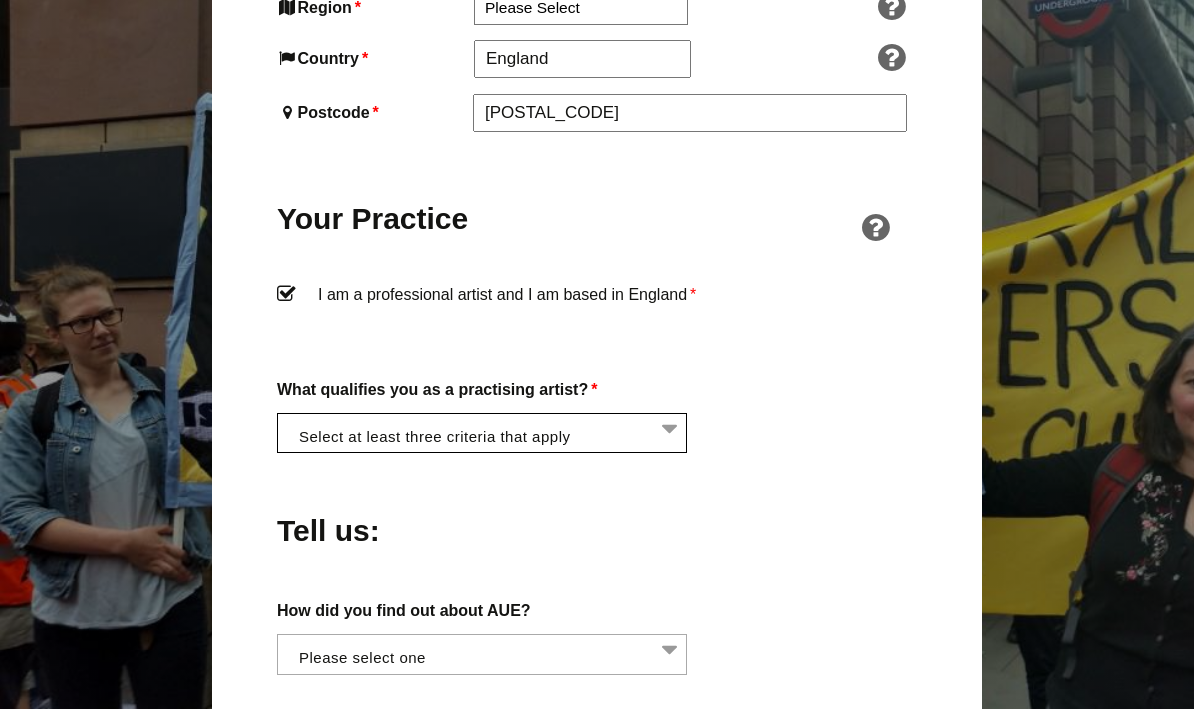 click at bounding box center [488, 432] 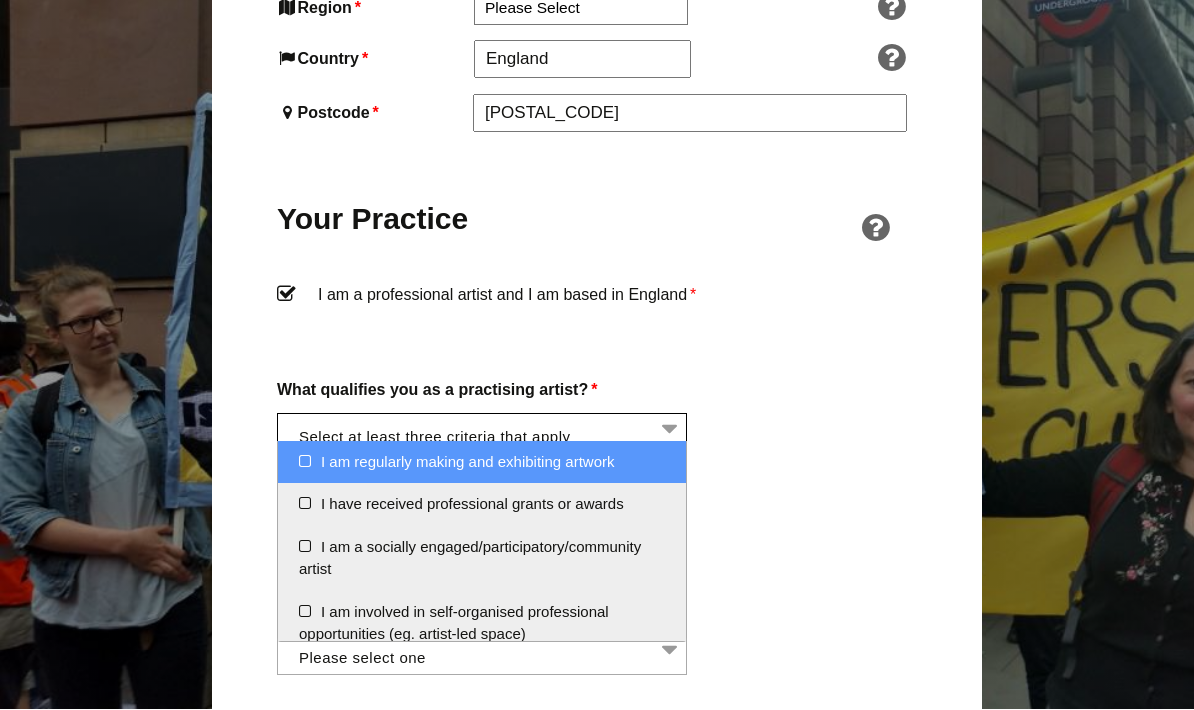 scroll, scrollTop: 1378, scrollLeft: 0, axis: vertical 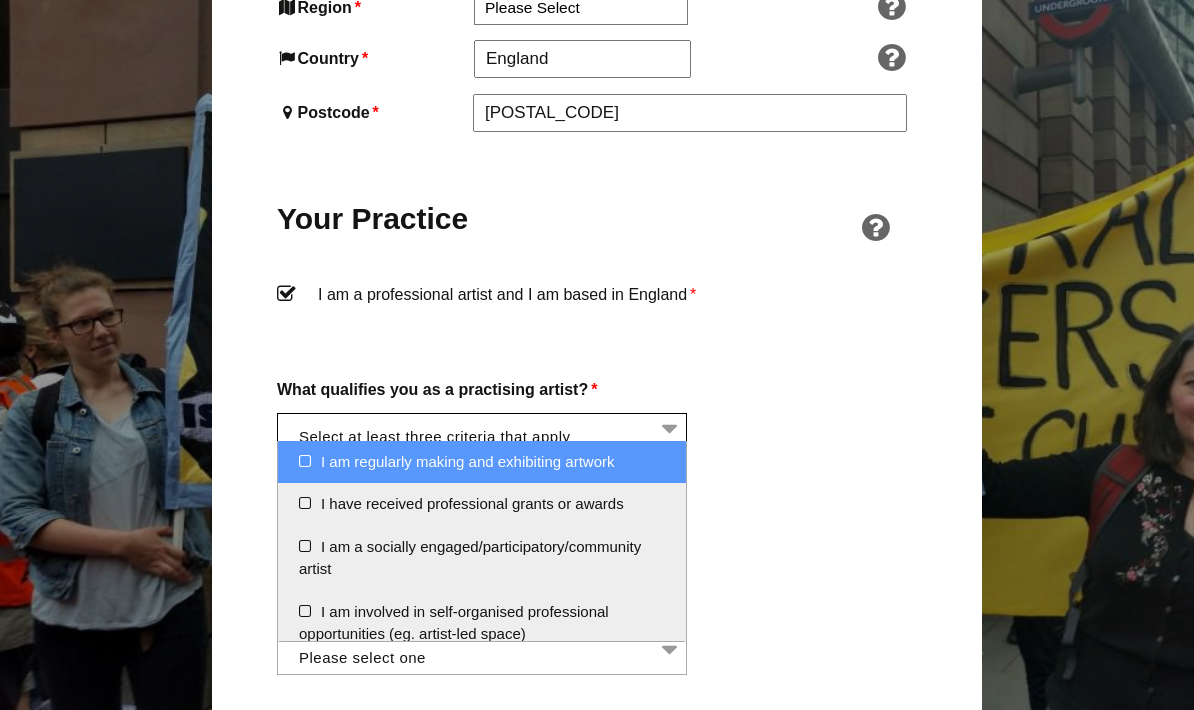 click on "I am a socially engaged/participatory/community artist" at bounding box center (482, 558) 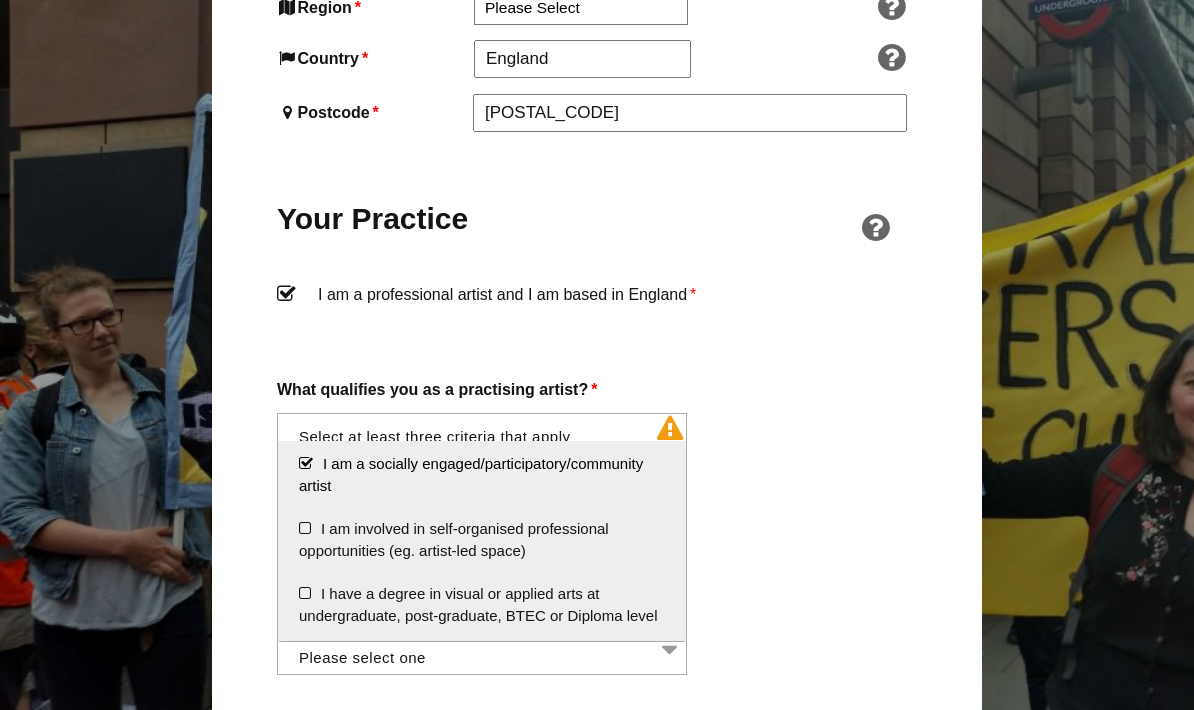 scroll, scrollTop: 84, scrollLeft: 0, axis: vertical 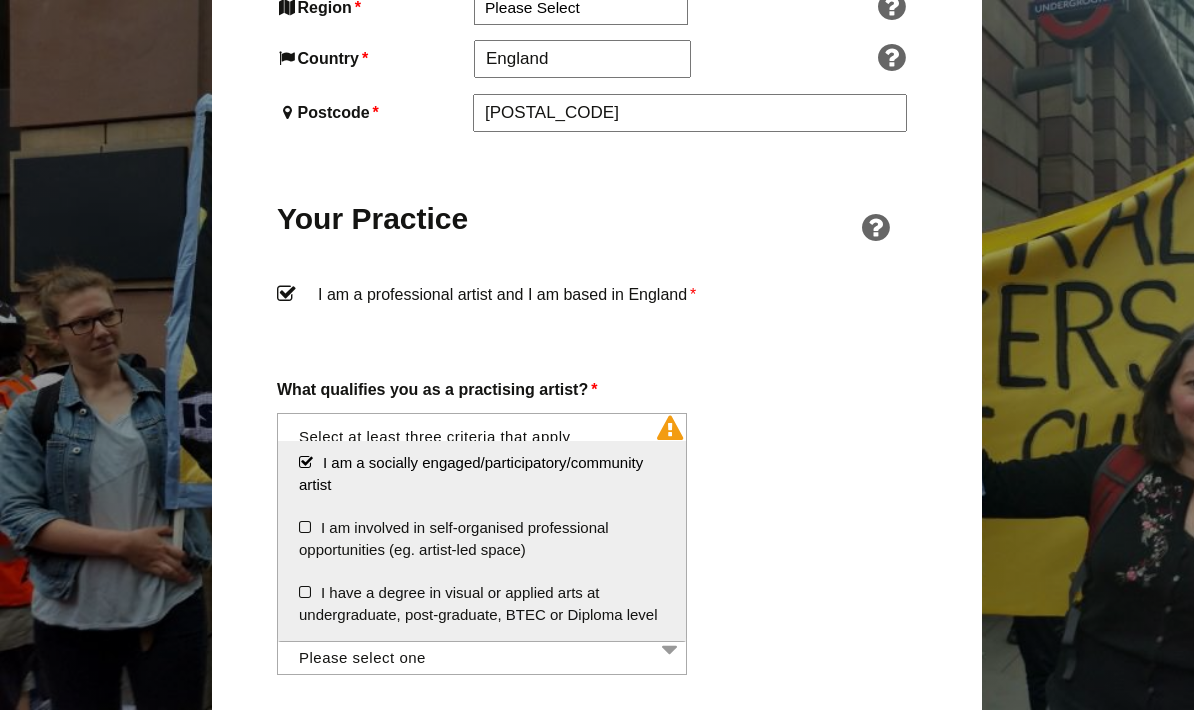 click on "I am involved in self-organised professional opportunities (eg. artist-led space)" at bounding box center (482, 539) 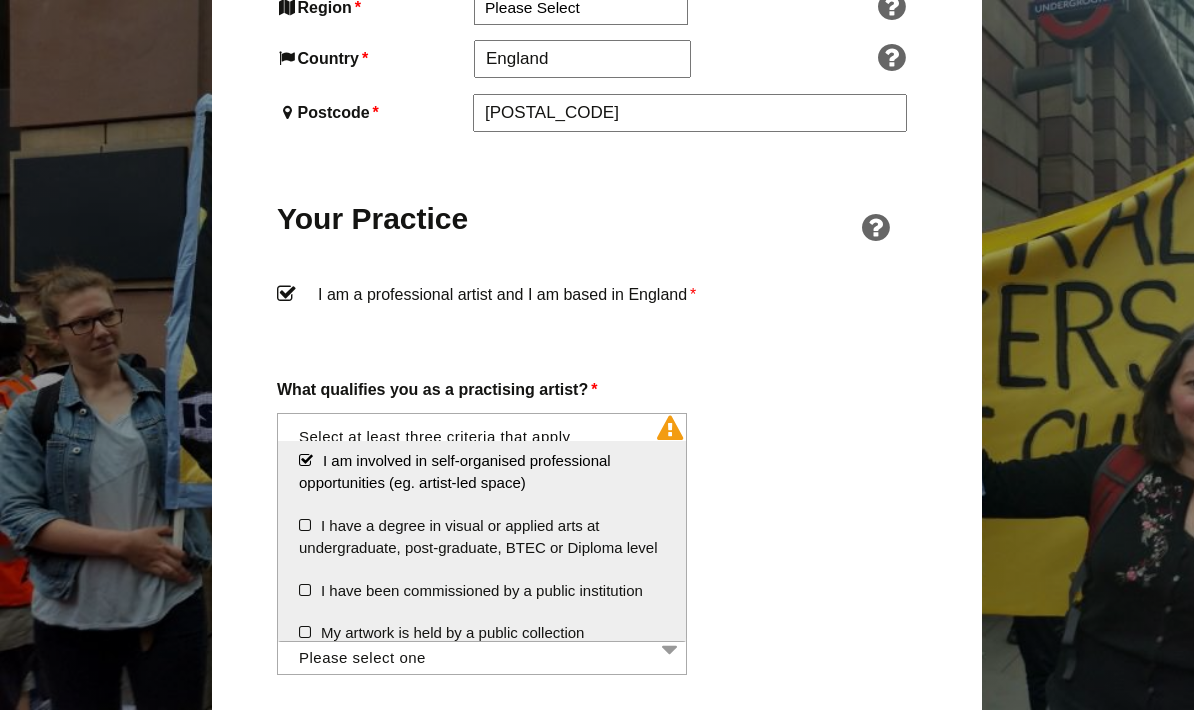 scroll, scrollTop: 178, scrollLeft: 0, axis: vertical 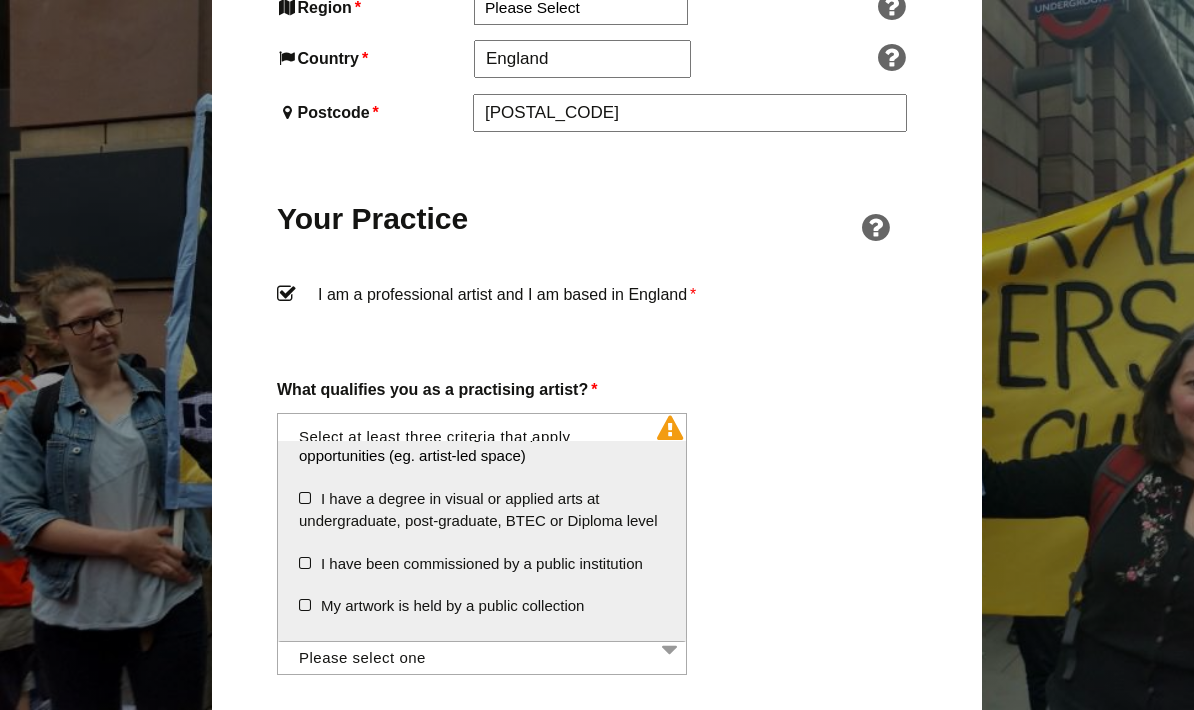 click on "I have a degree in visual or applied arts at undergraduate, post-graduate, BTEC or Diploma level" at bounding box center [482, 510] 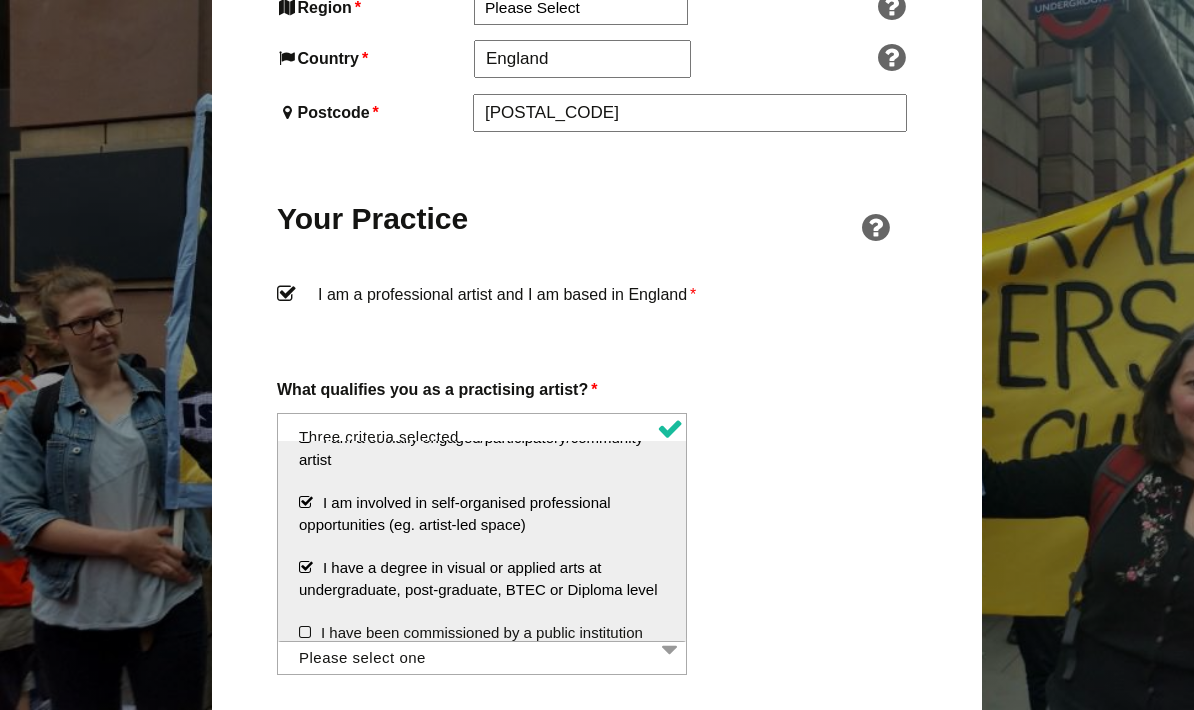 scroll, scrollTop: 105, scrollLeft: 0, axis: vertical 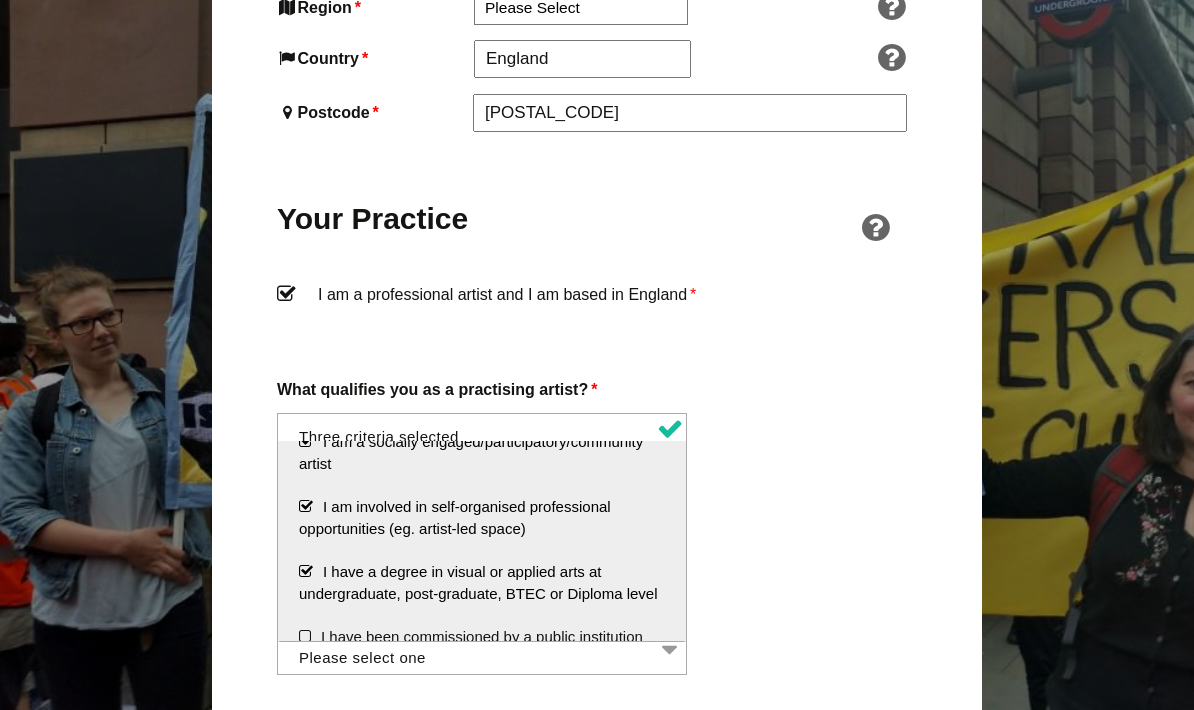 click on "I am involved in self-organised professional opportunities (eg. artist-led space)" at bounding box center (482, 518) 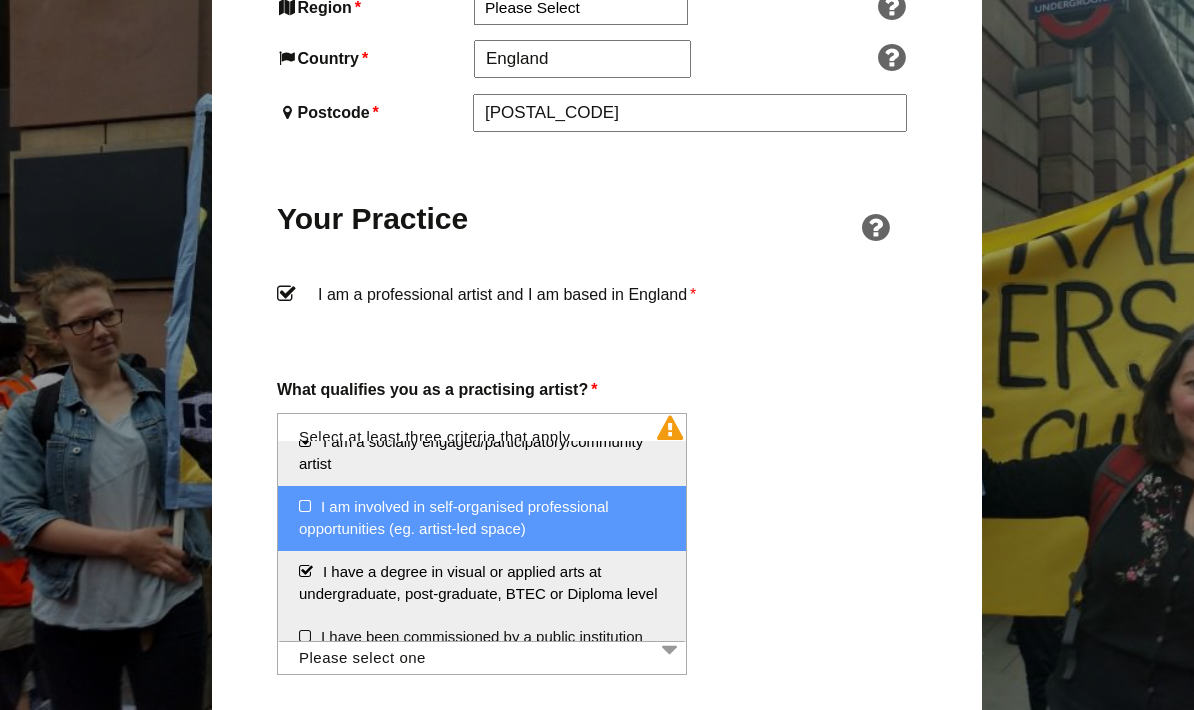 click on "I am involved in self-organised professional opportunities (eg. artist-led space)" at bounding box center (482, 518) 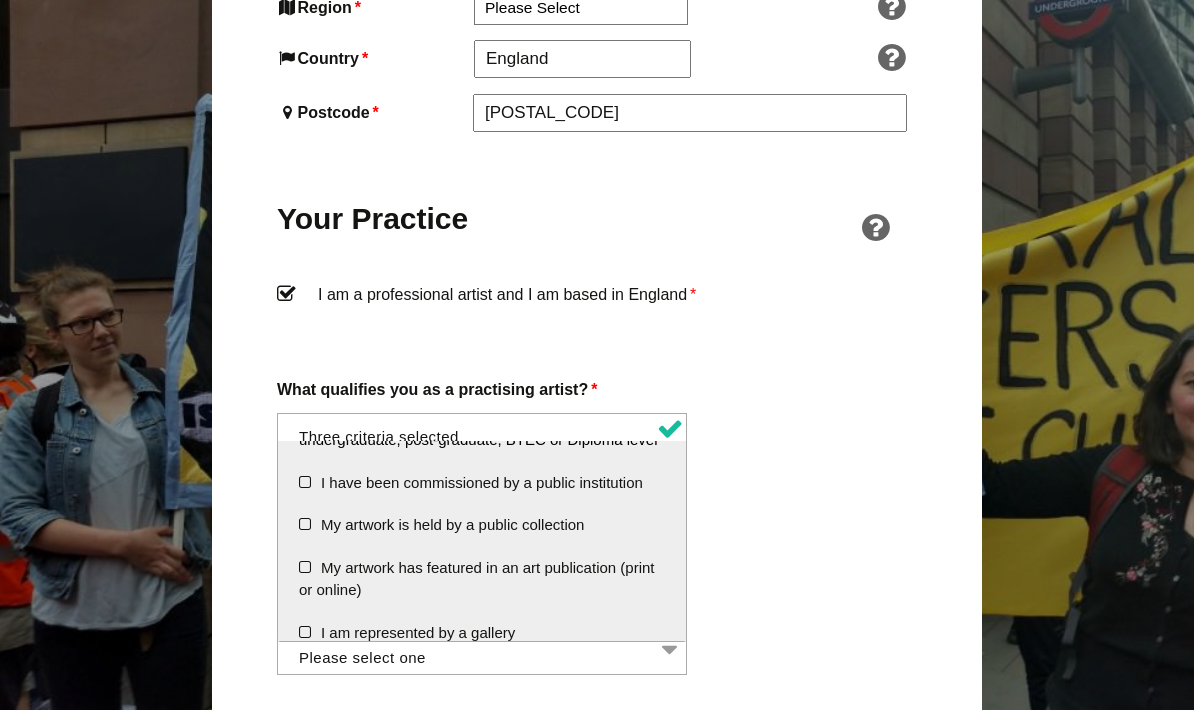 scroll, scrollTop: 261, scrollLeft: 0, axis: vertical 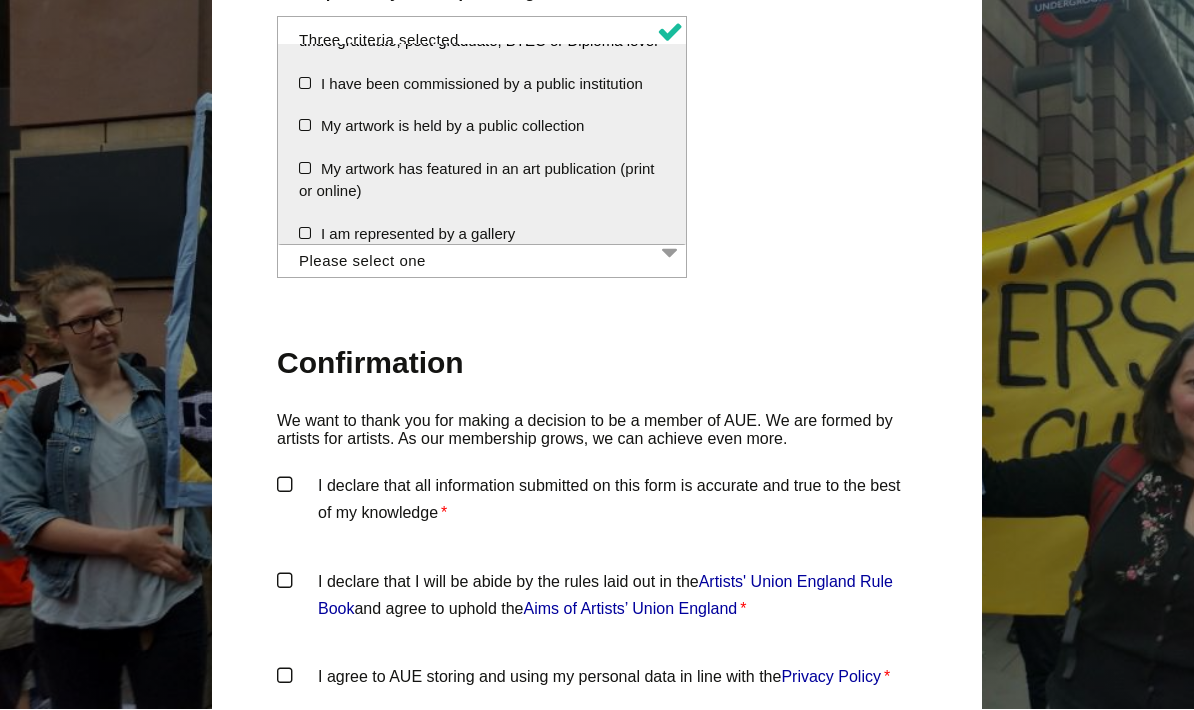 click on "I declare that all information submitted on this form is accurate and true to the best of my knowledge  *" at bounding box center [597, 503] 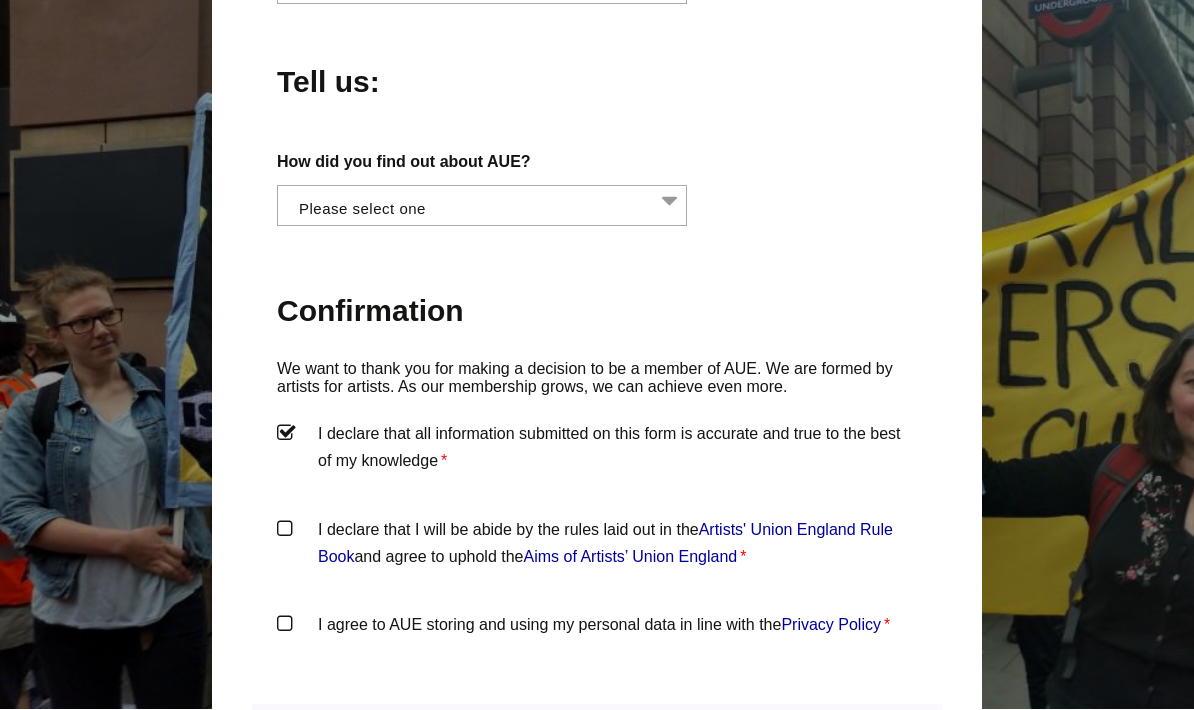 scroll, scrollTop: 1827, scrollLeft: 0, axis: vertical 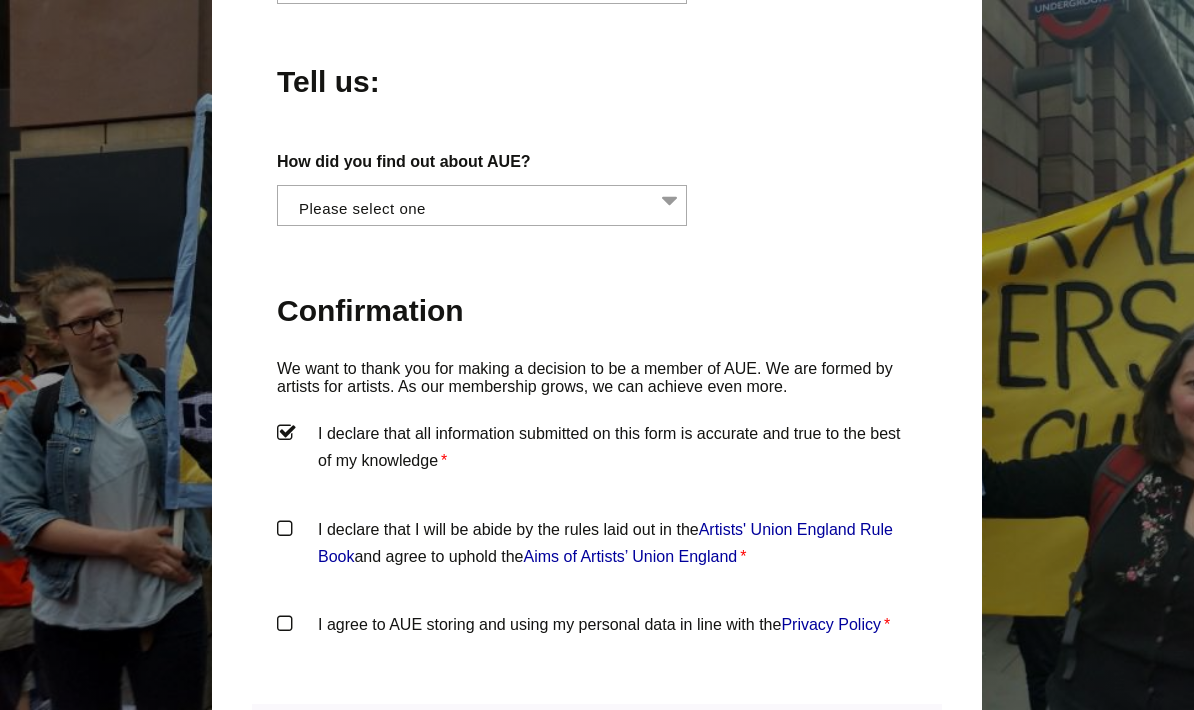 click on "I declare that I will be abide by the rules laid out in the  Artists' Union England Rule Book  and agree to uphold the  Aims of Artists’ Union England  *" at bounding box center [597, 546] 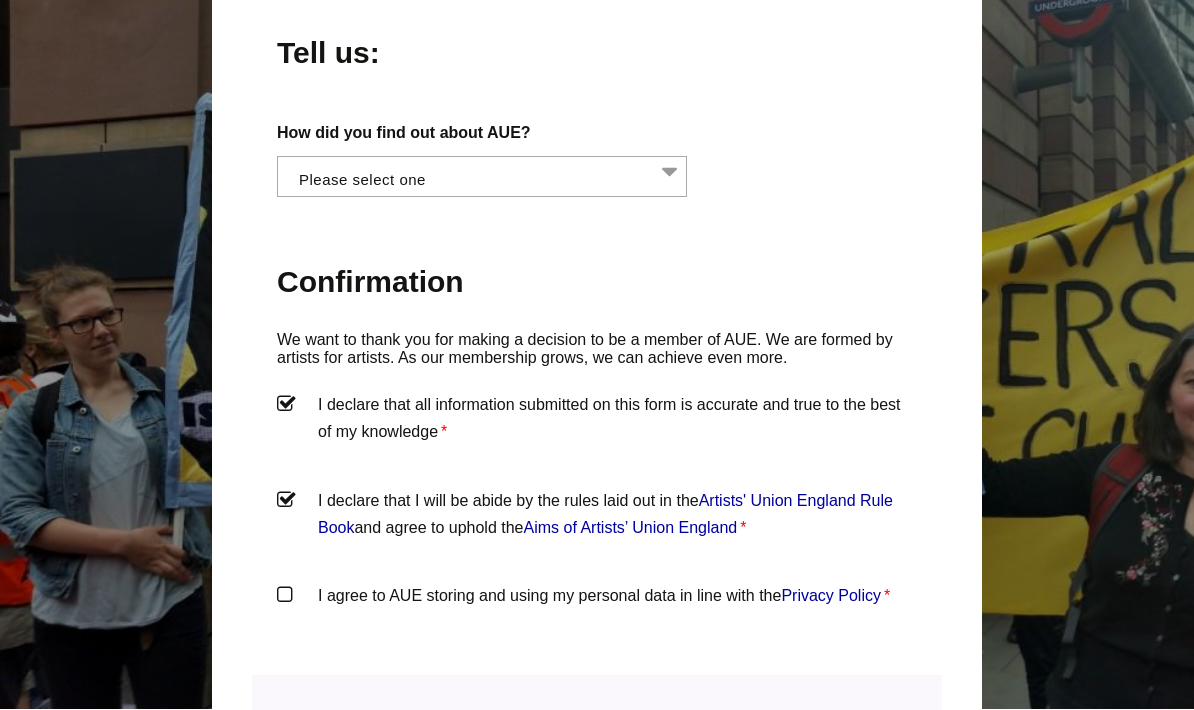scroll, scrollTop: 1856, scrollLeft: 0, axis: vertical 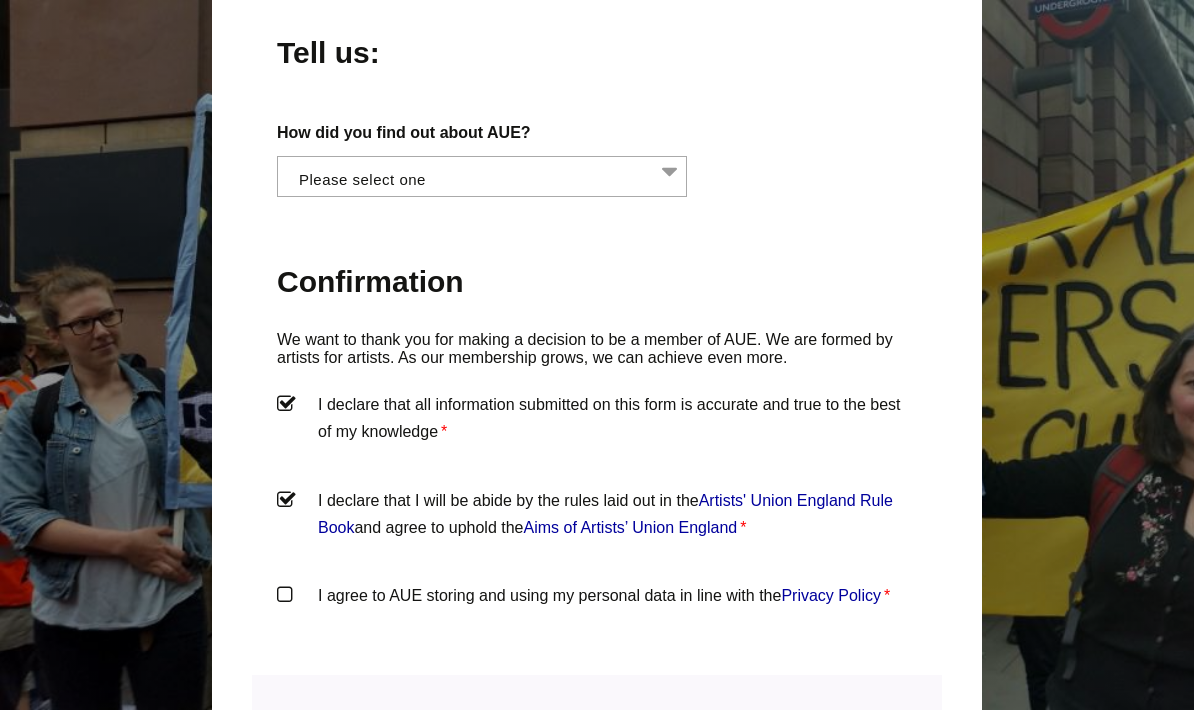 click on "I agree to AUE storing and using my personal data in line with the  Privacy Policy  *" at bounding box center (597, 612) 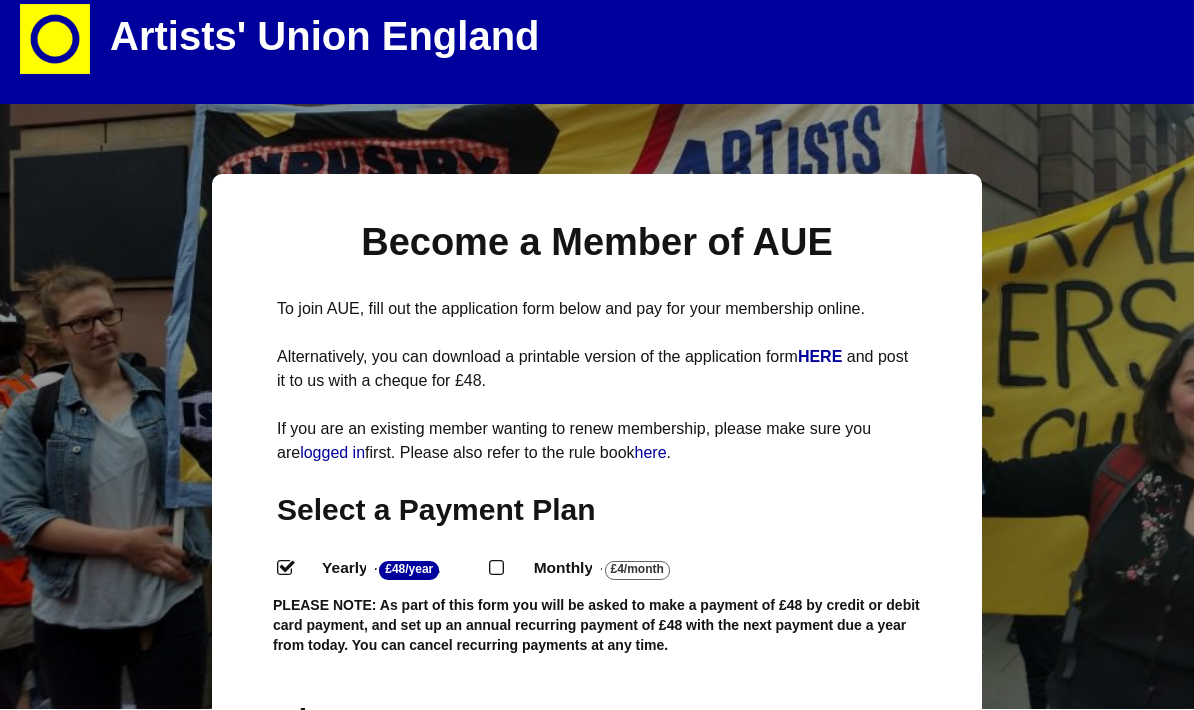 scroll, scrollTop: 0, scrollLeft: 0, axis: both 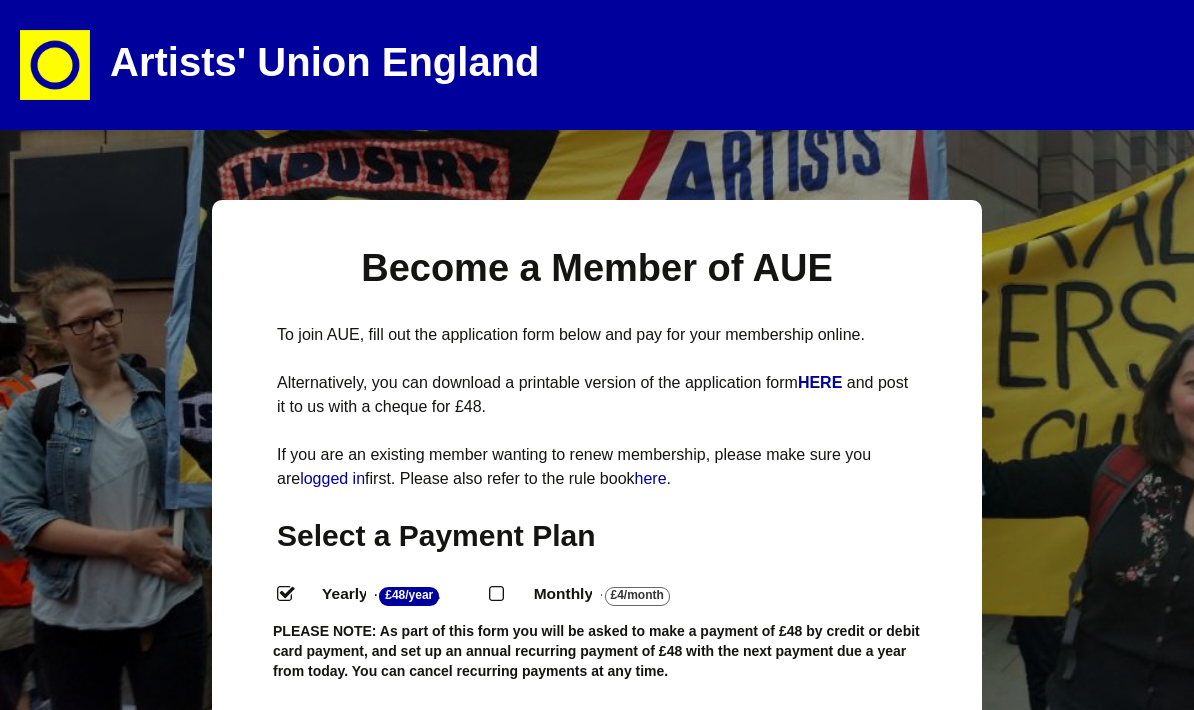 click on "Monthly -  £4/Month ." at bounding box center [495, 592] 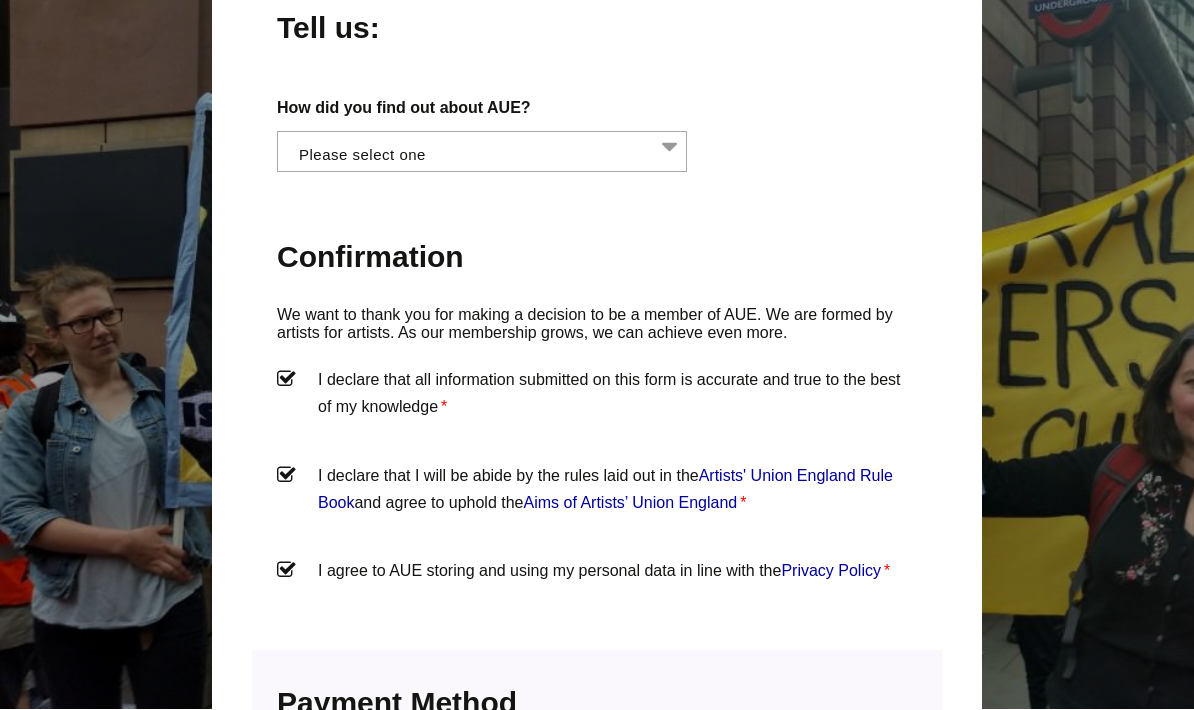 scroll, scrollTop: 1902, scrollLeft: 0, axis: vertical 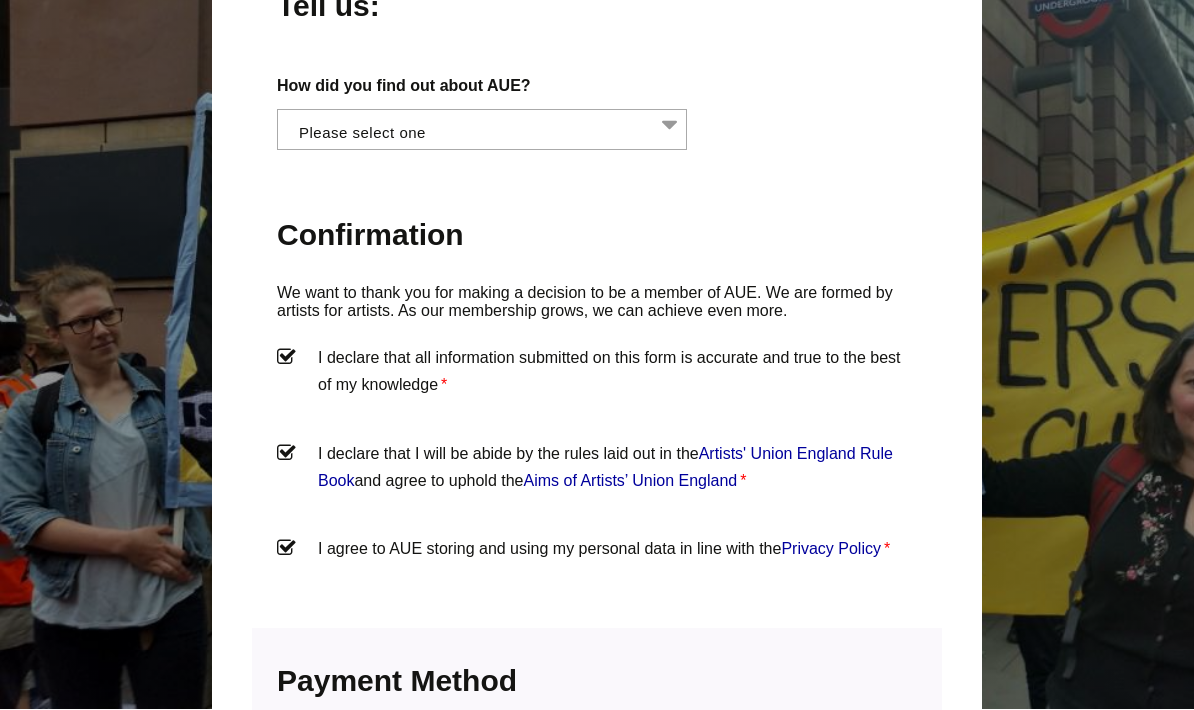click at bounding box center [488, 128] 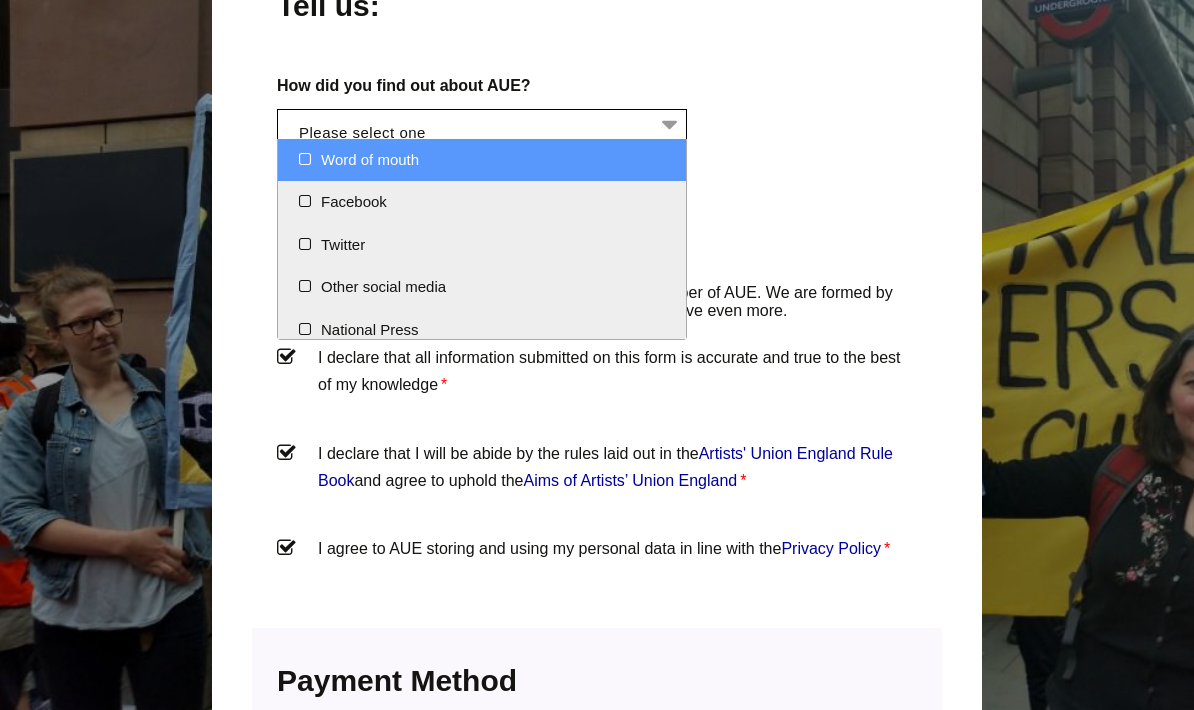 scroll, scrollTop: 1902, scrollLeft: 0, axis: vertical 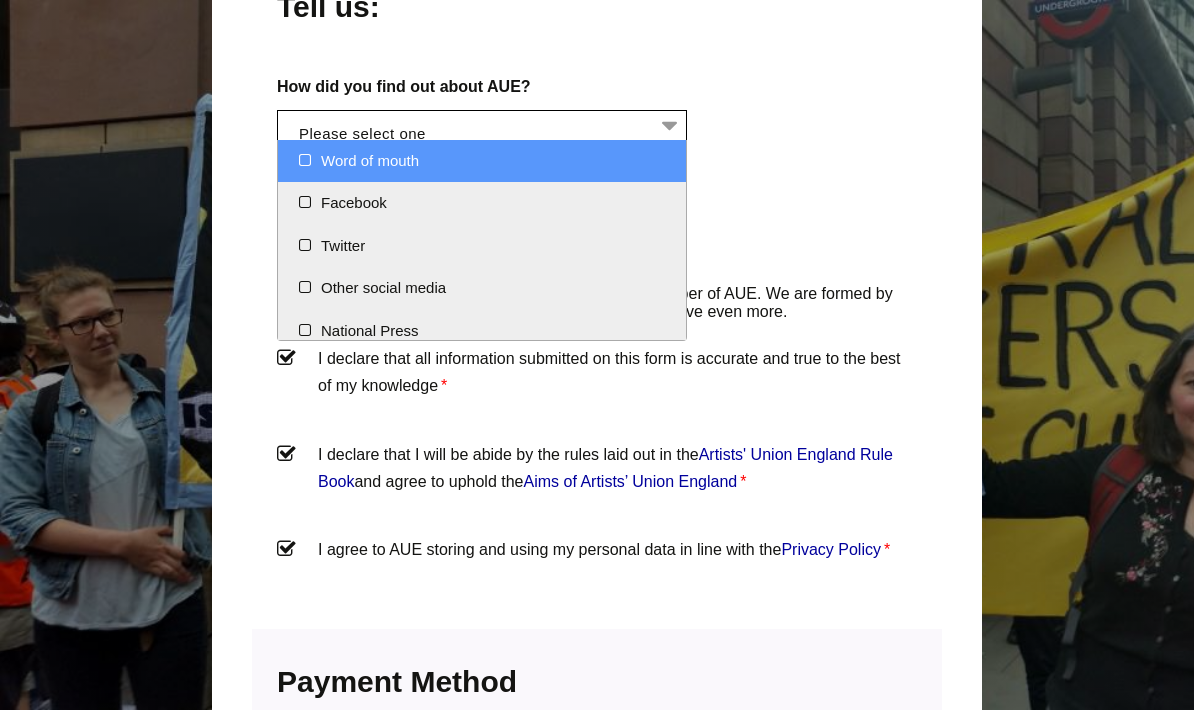 select on "Word of mouth" 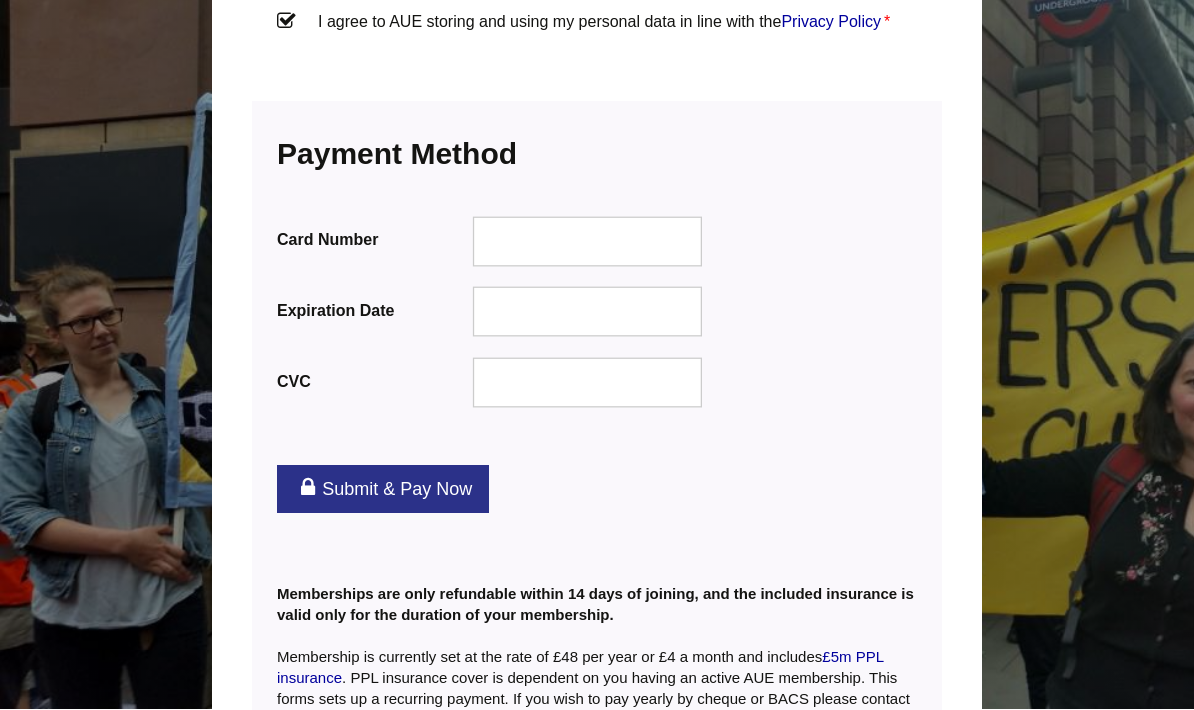 scroll, scrollTop: 2443, scrollLeft: 0, axis: vertical 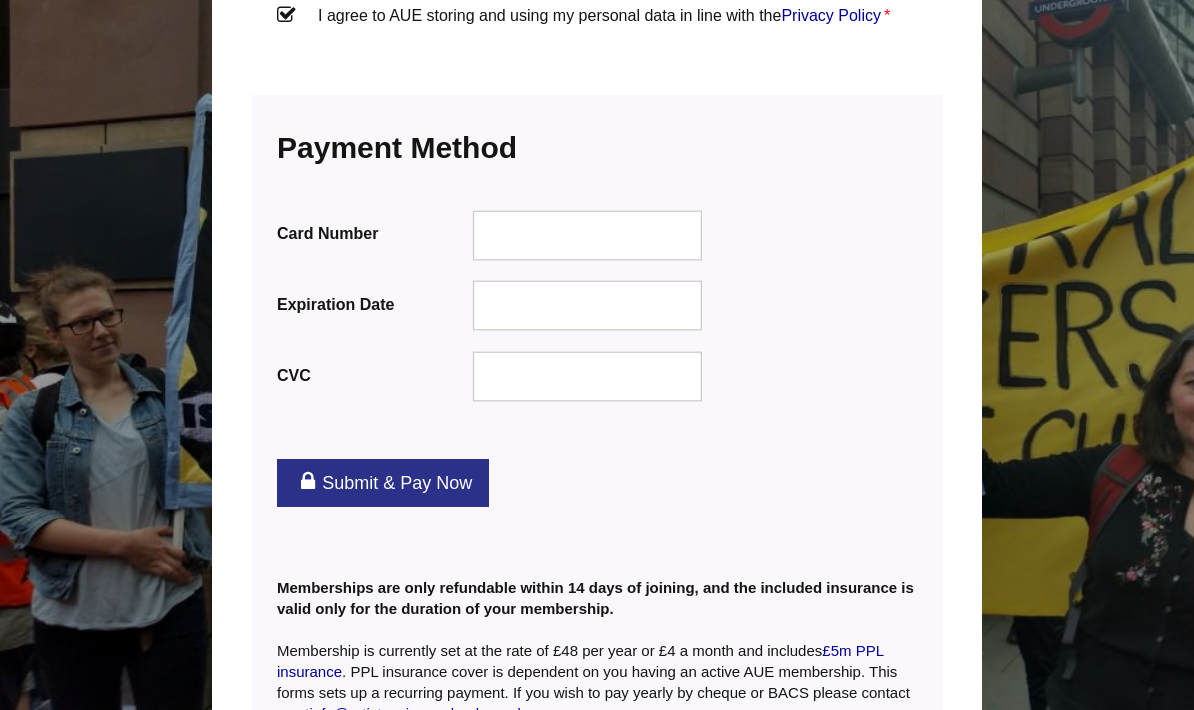 click at bounding box center [588, 377] 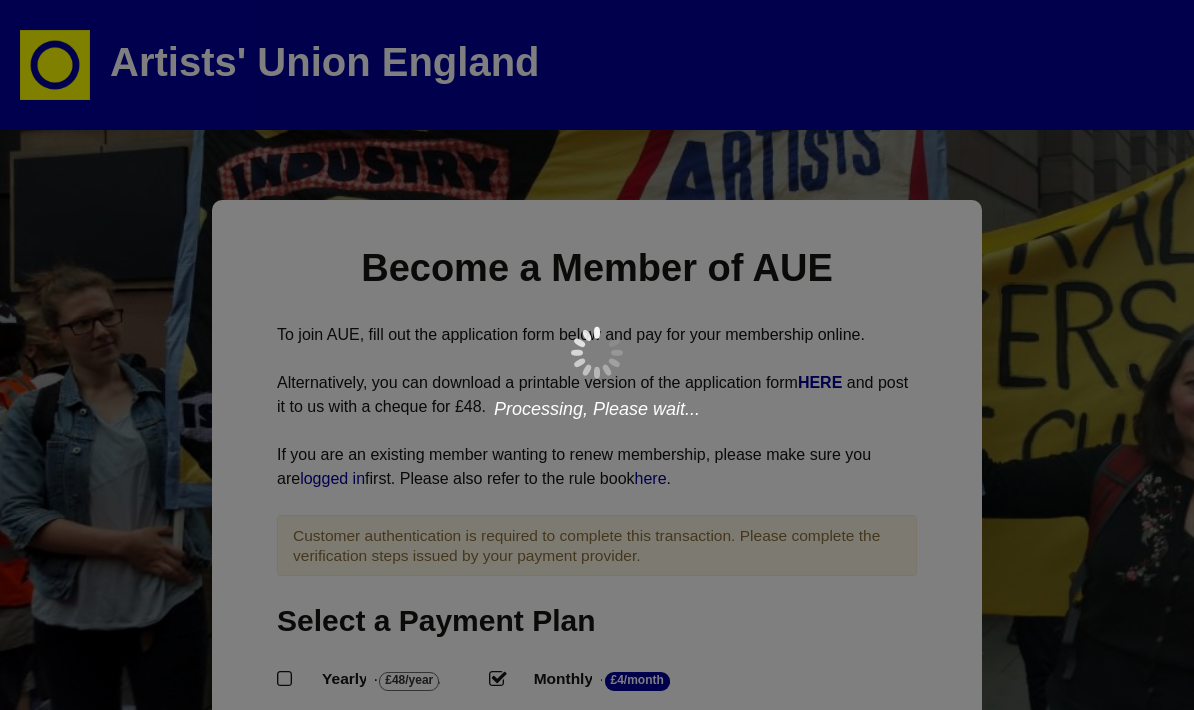 scroll, scrollTop: 0, scrollLeft: 0, axis: both 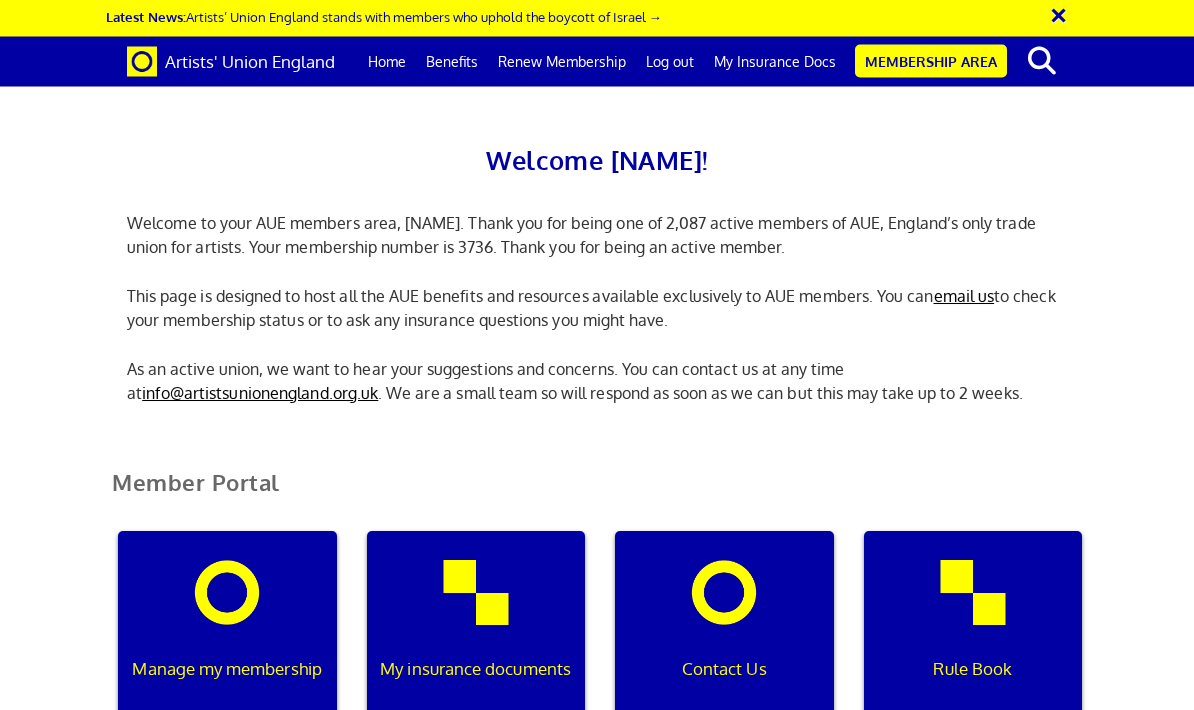 click on "Good Practice Charter" at bounding box center [476, 1076] 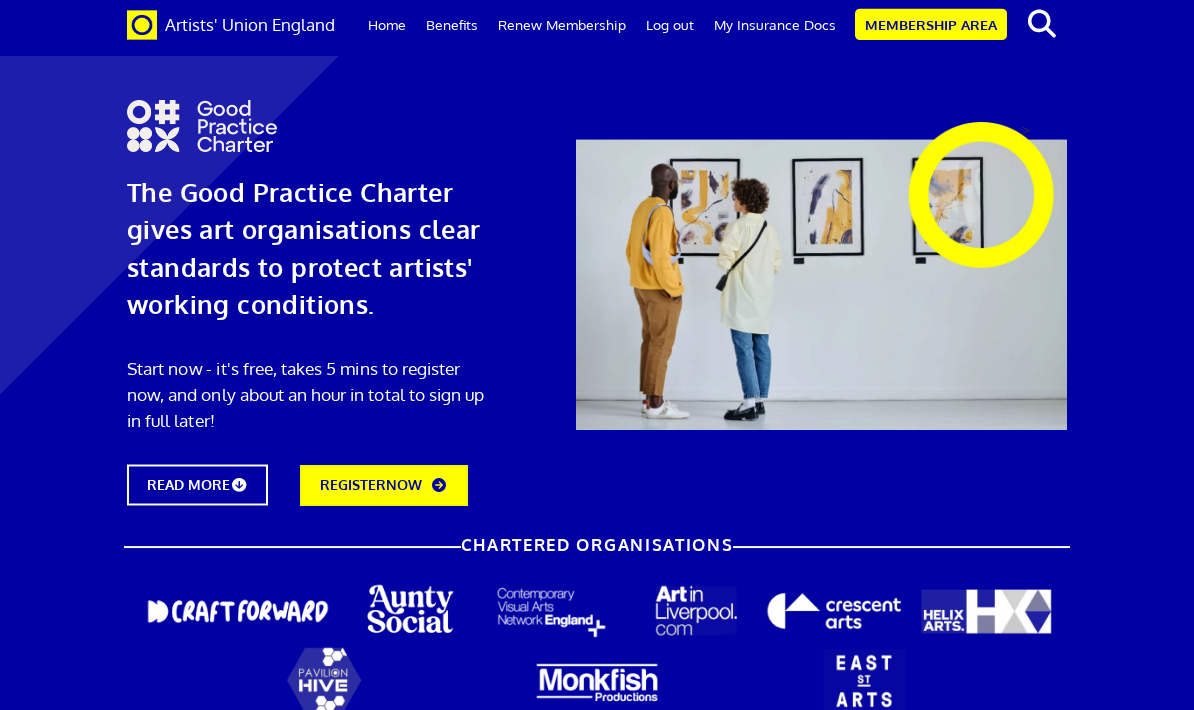 scroll, scrollTop: 0, scrollLeft: 0, axis: both 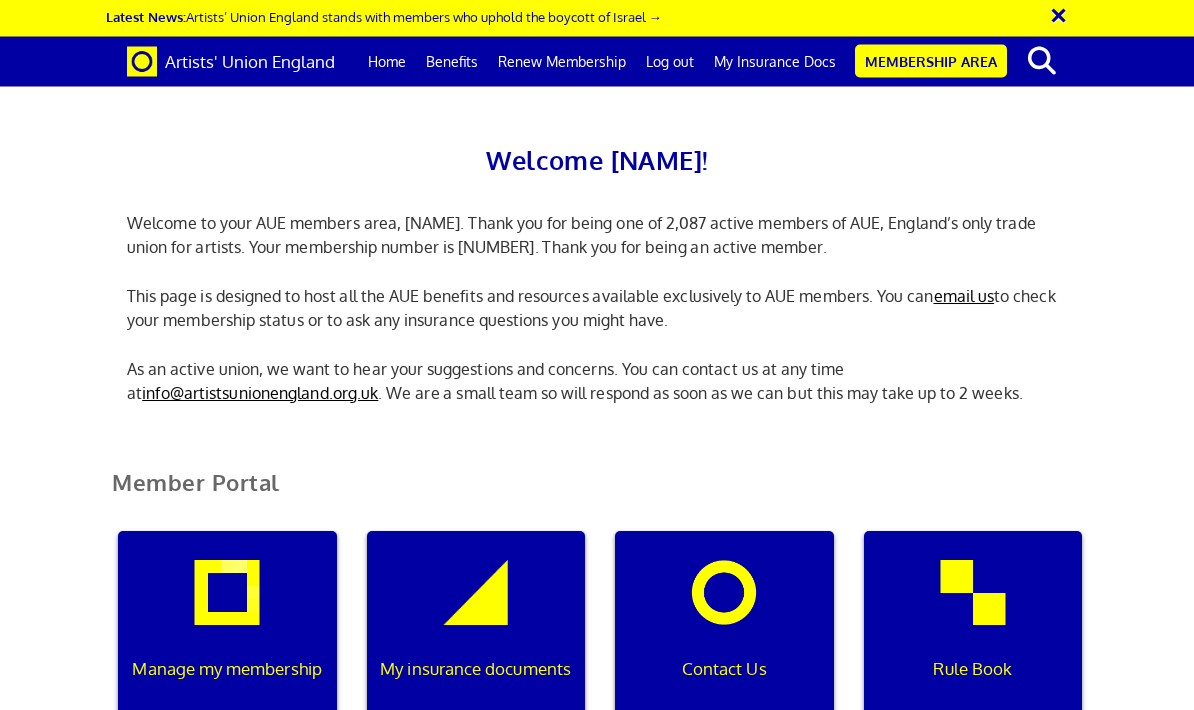 click on "Welcome letter" at bounding box center [724, 1076] 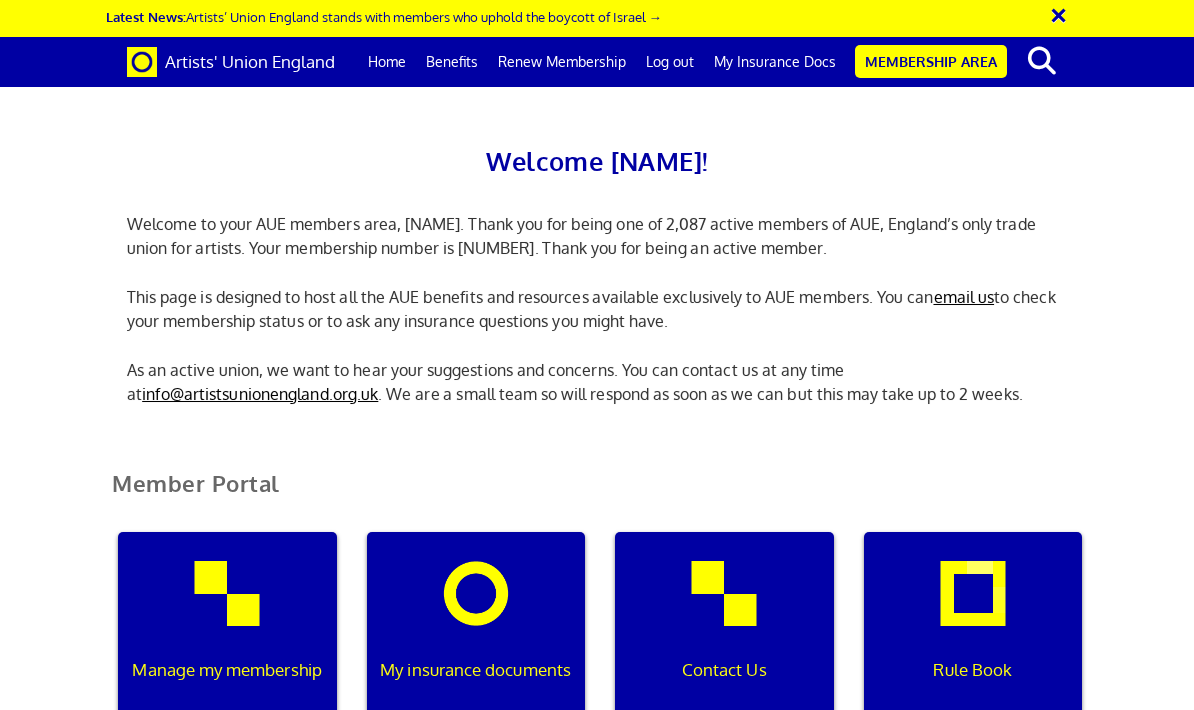 scroll, scrollTop: 743, scrollLeft: 0, axis: vertical 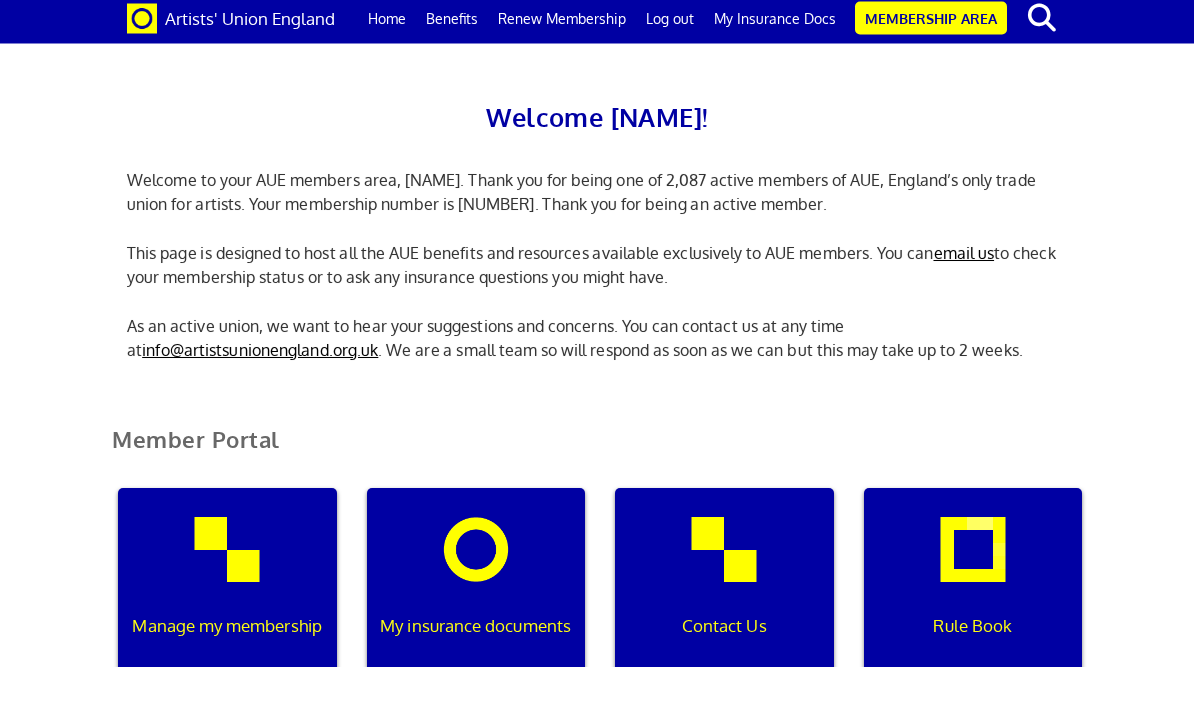 click on "Legal Services for Artists" at bounding box center [724, 852] 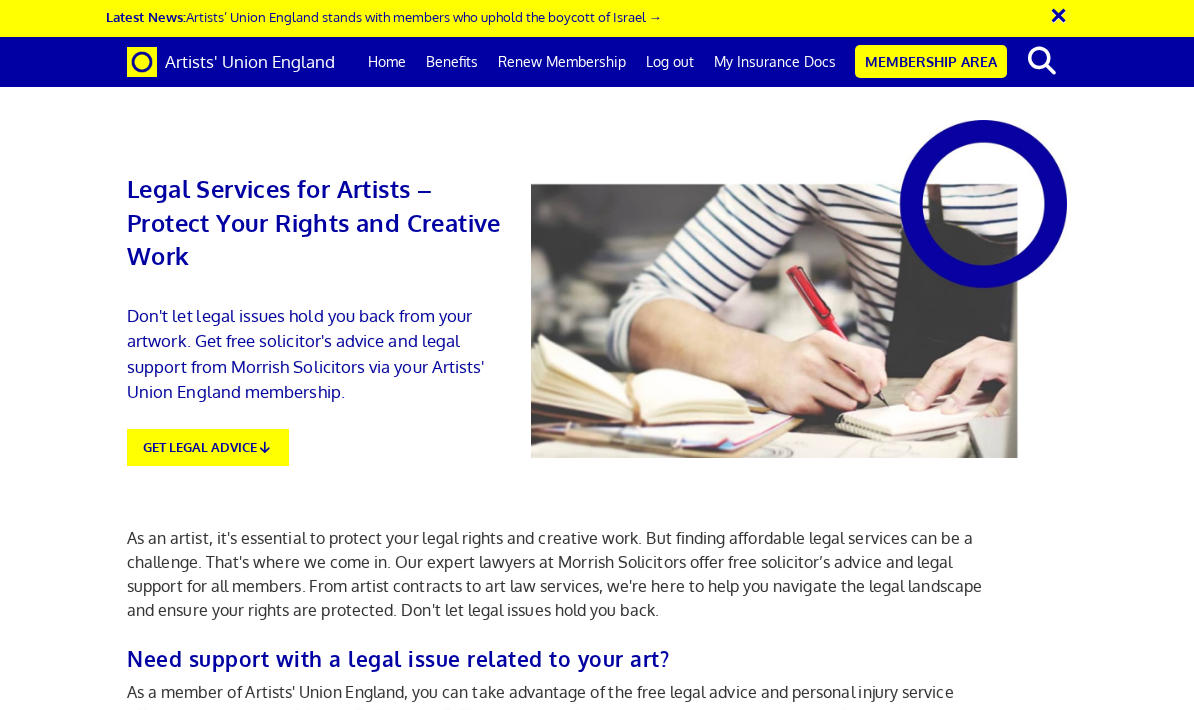 scroll, scrollTop: 0, scrollLeft: 0, axis: both 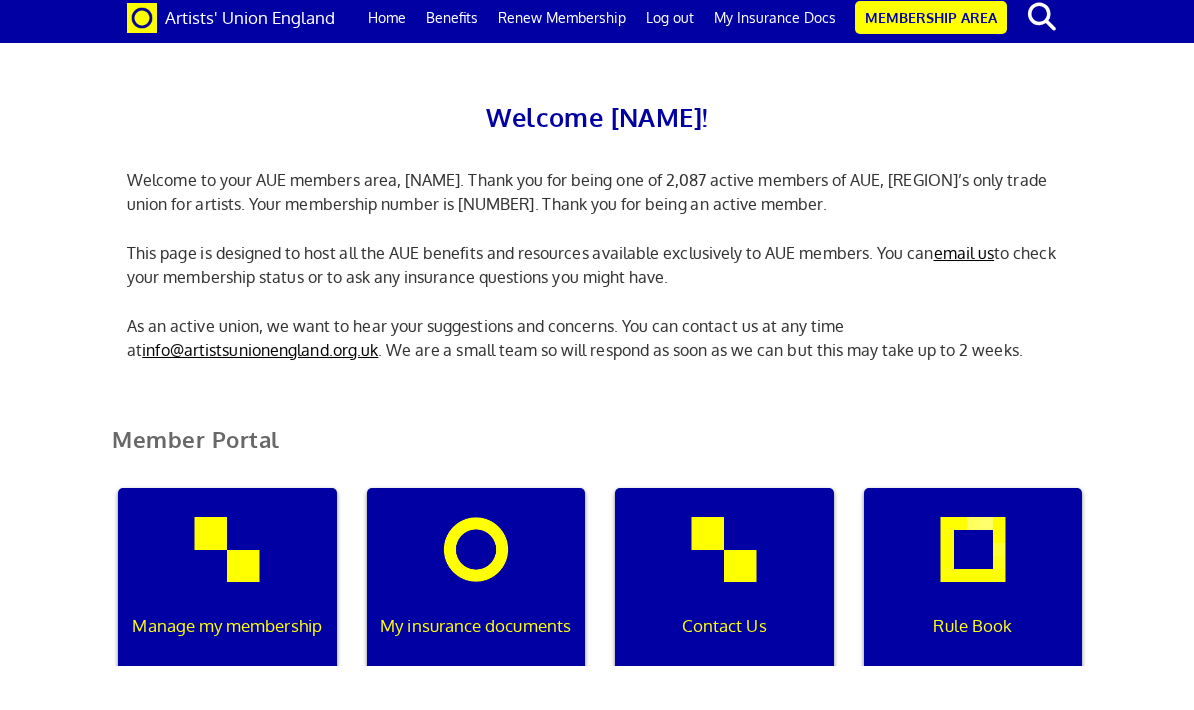 click at bounding box center [1122, 2060] 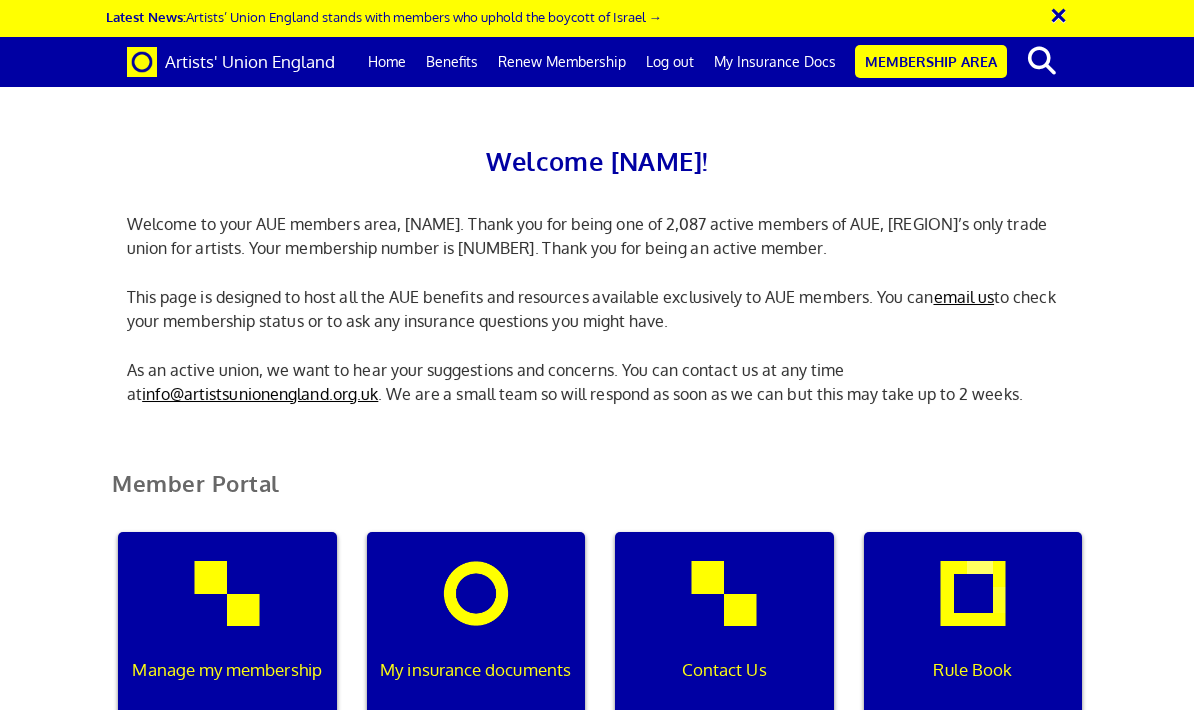scroll, scrollTop: 0, scrollLeft: 0, axis: both 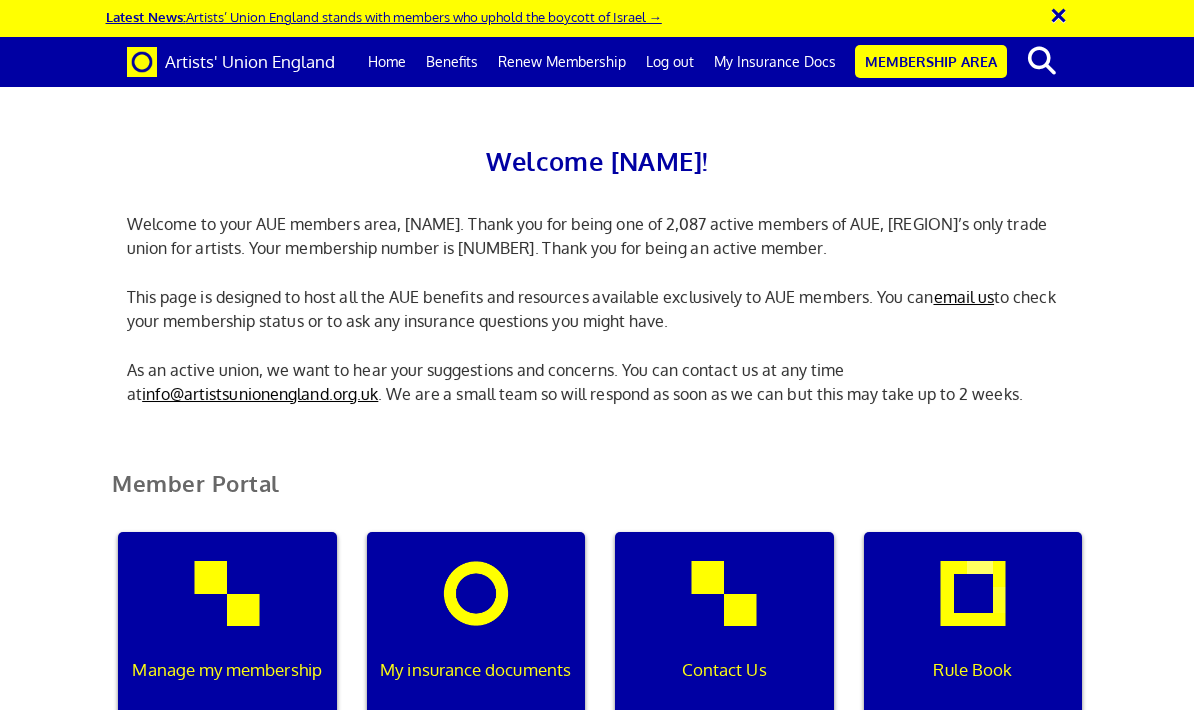 click on "Latest News:  Artists’ Union England stands with members who uphold the boycott of Israel →" at bounding box center (384, 16) 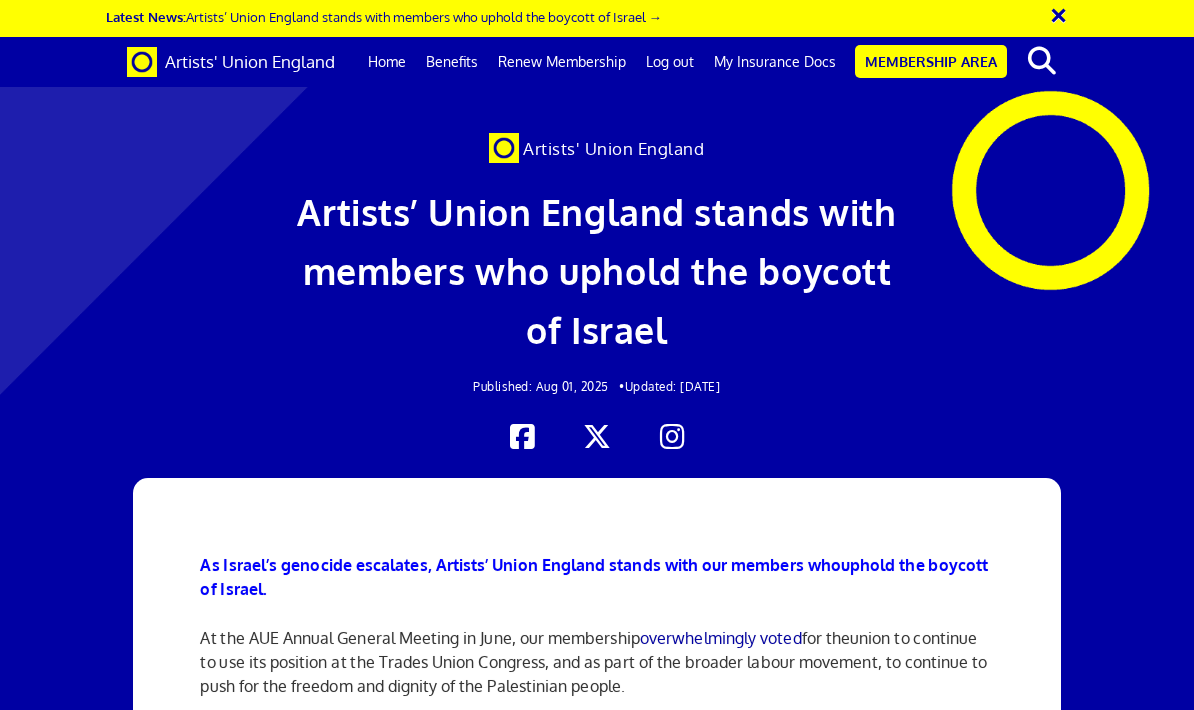 scroll, scrollTop: 0, scrollLeft: 0, axis: both 